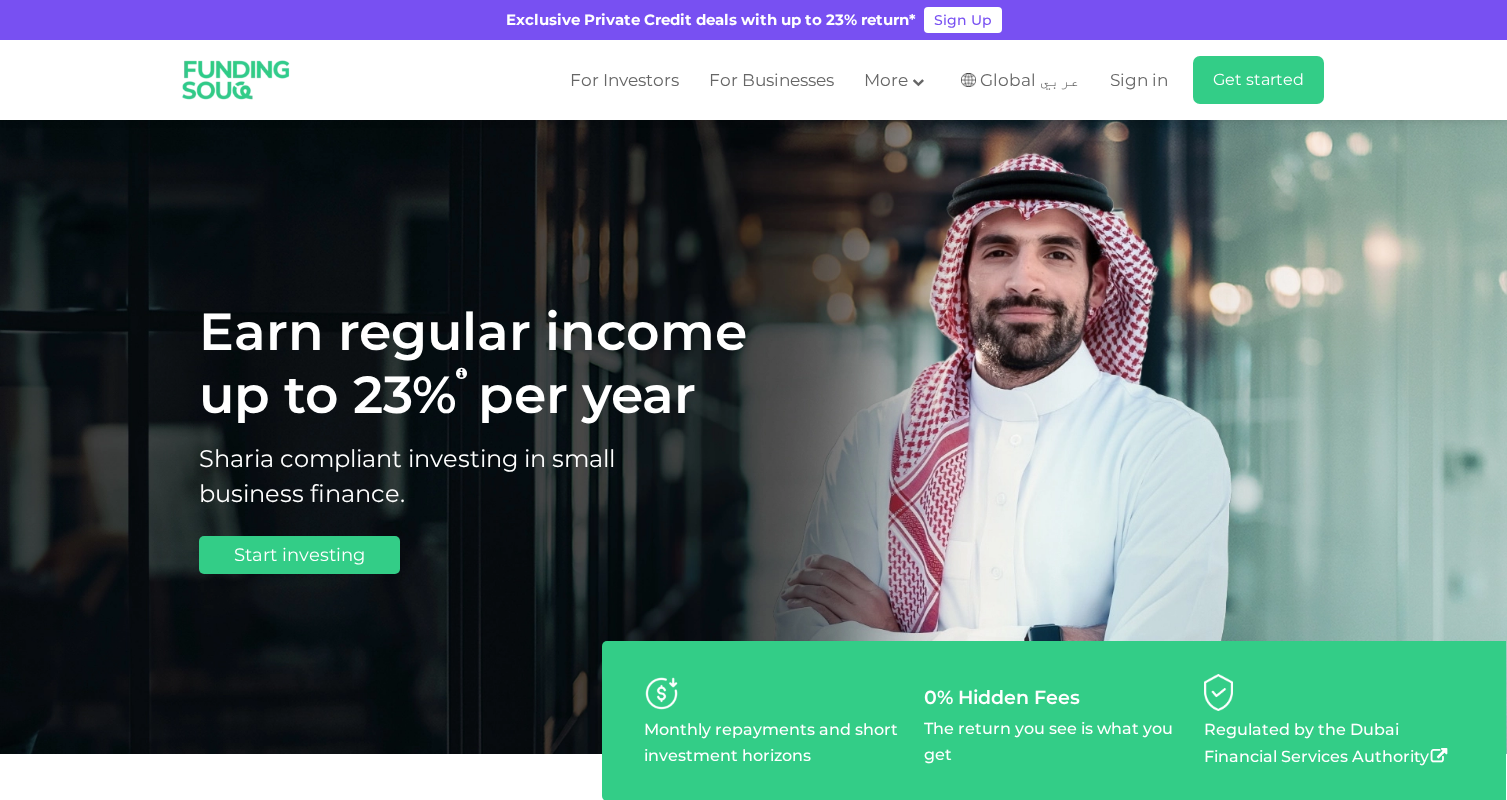 scroll, scrollTop: 71, scrollLeft: 0, axis: vertical 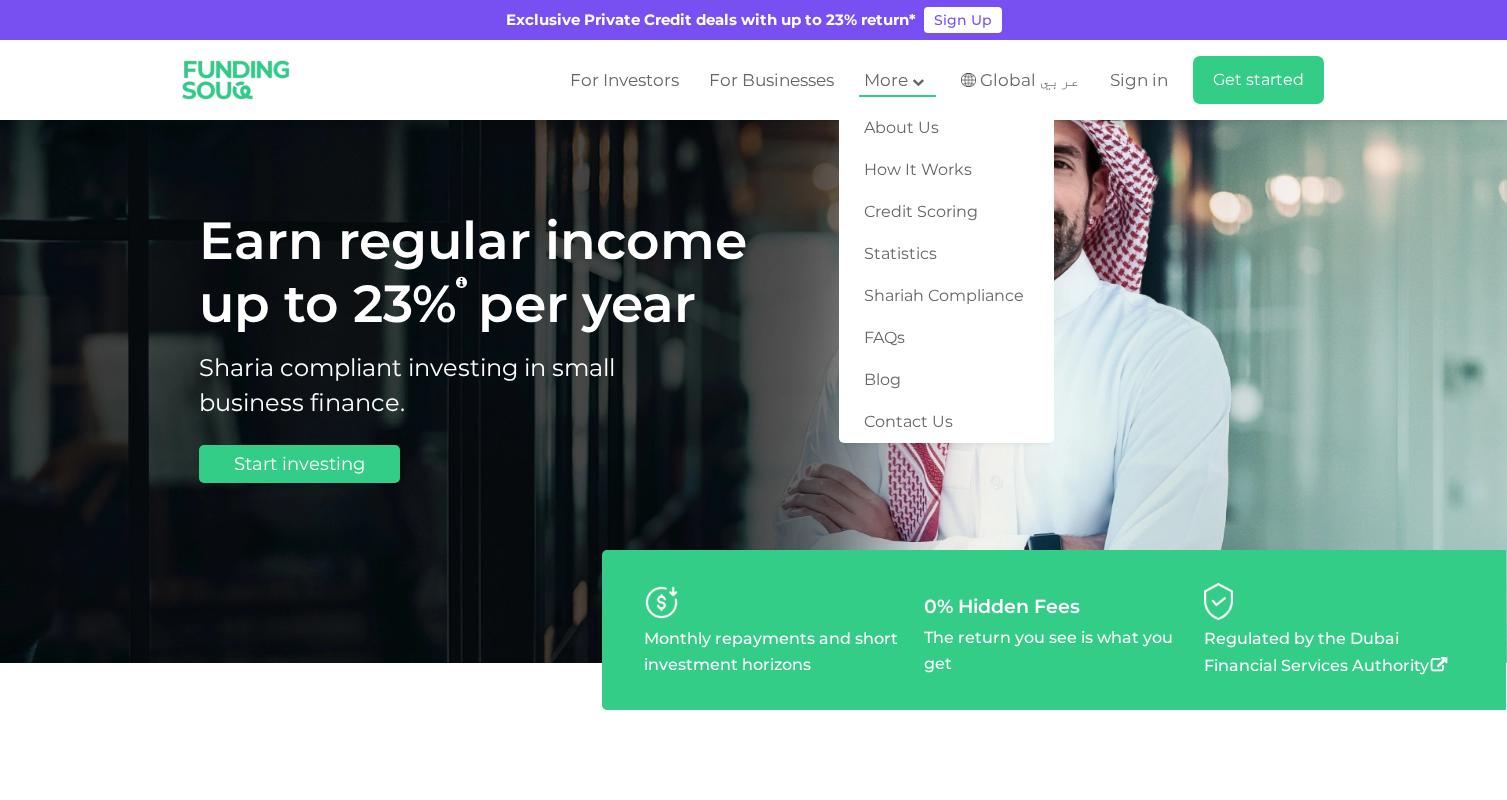 click on "More" at bounding box center [897, 80] 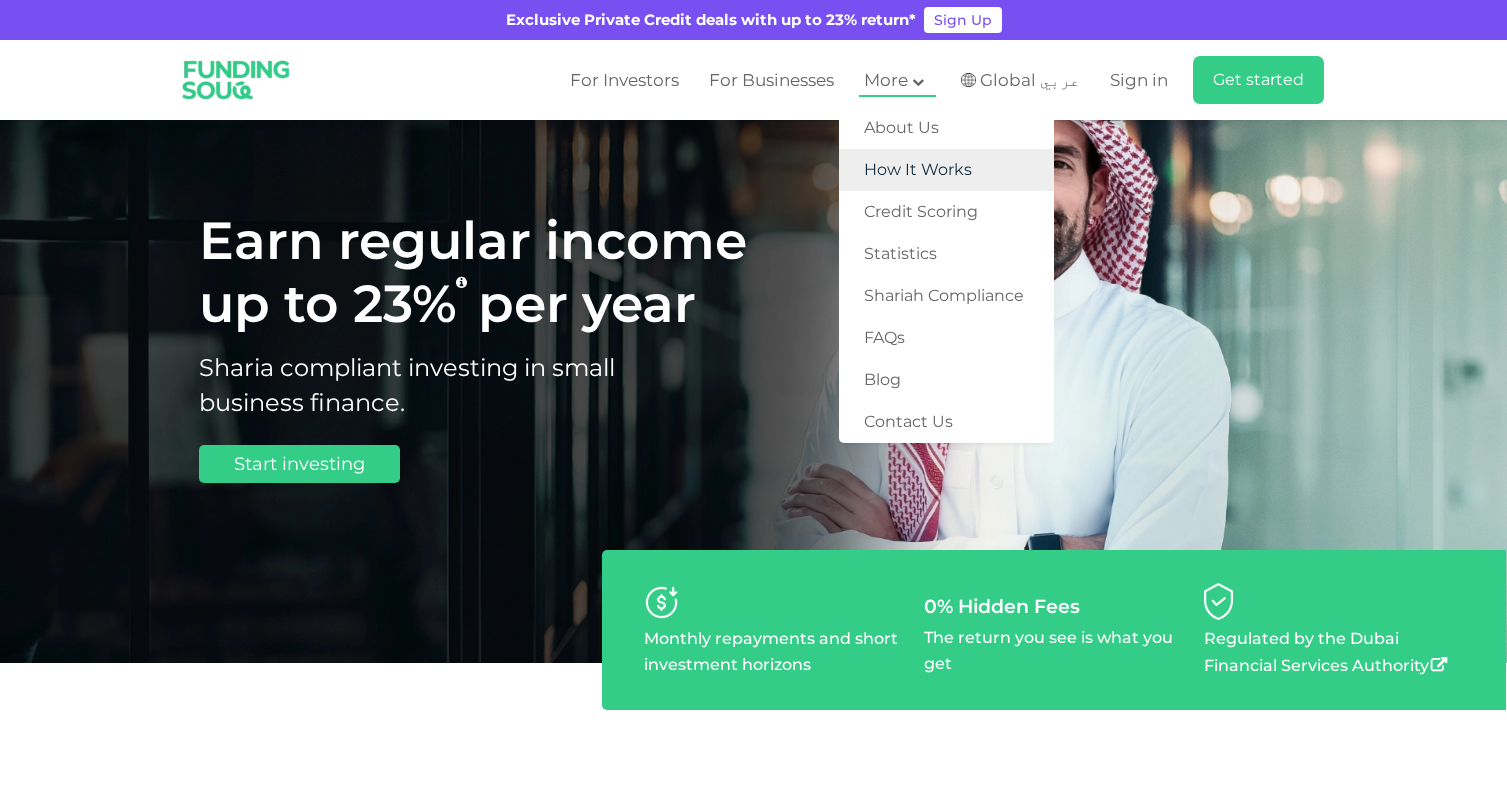 click on "How It Works" at bounding box center (946, 170) 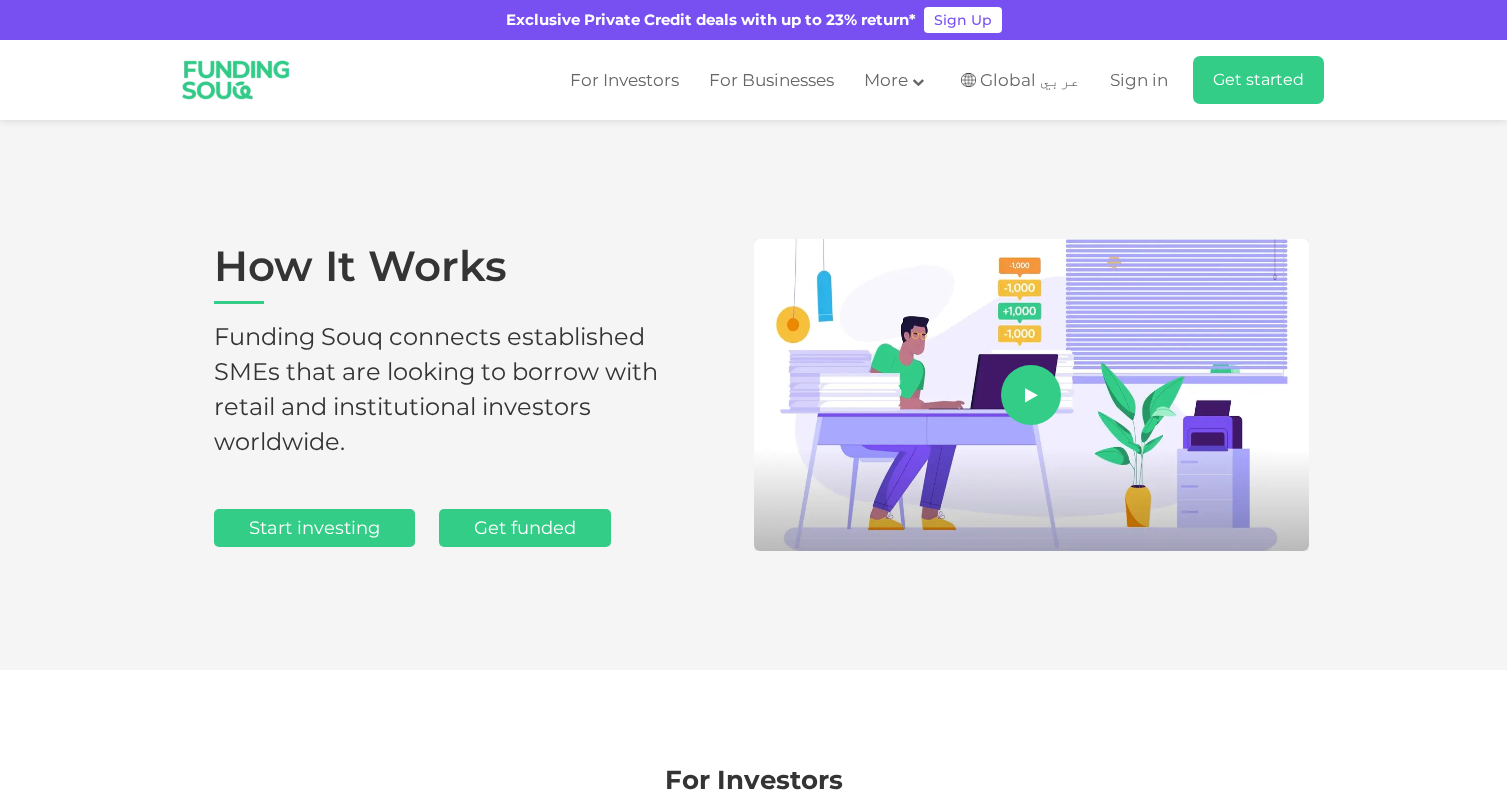 scroll, scrollTop: 2, scrollLeft: 0, axis: vertical 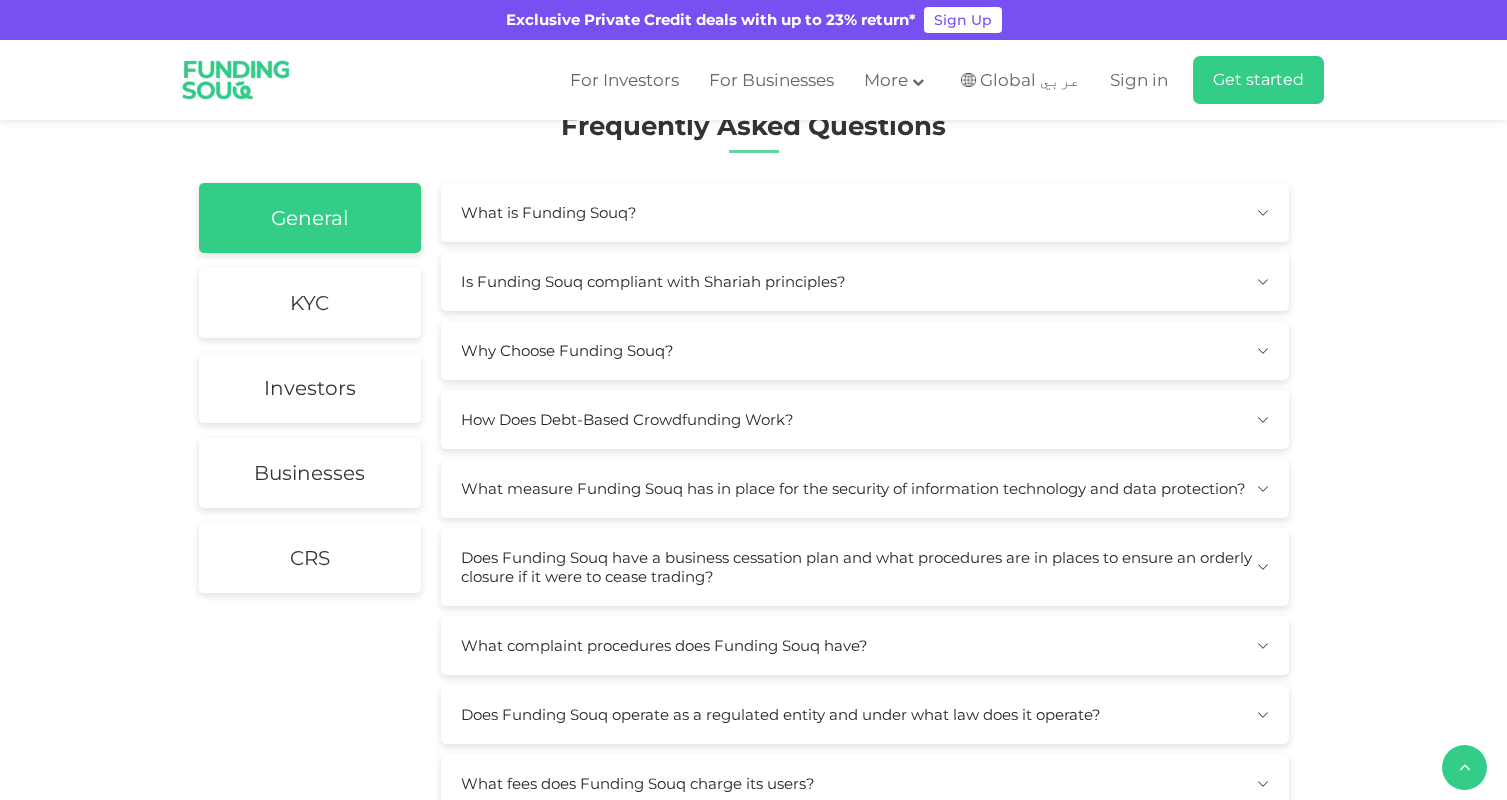 click on "What is Funding Souq?" at bounding box center [865, 212] 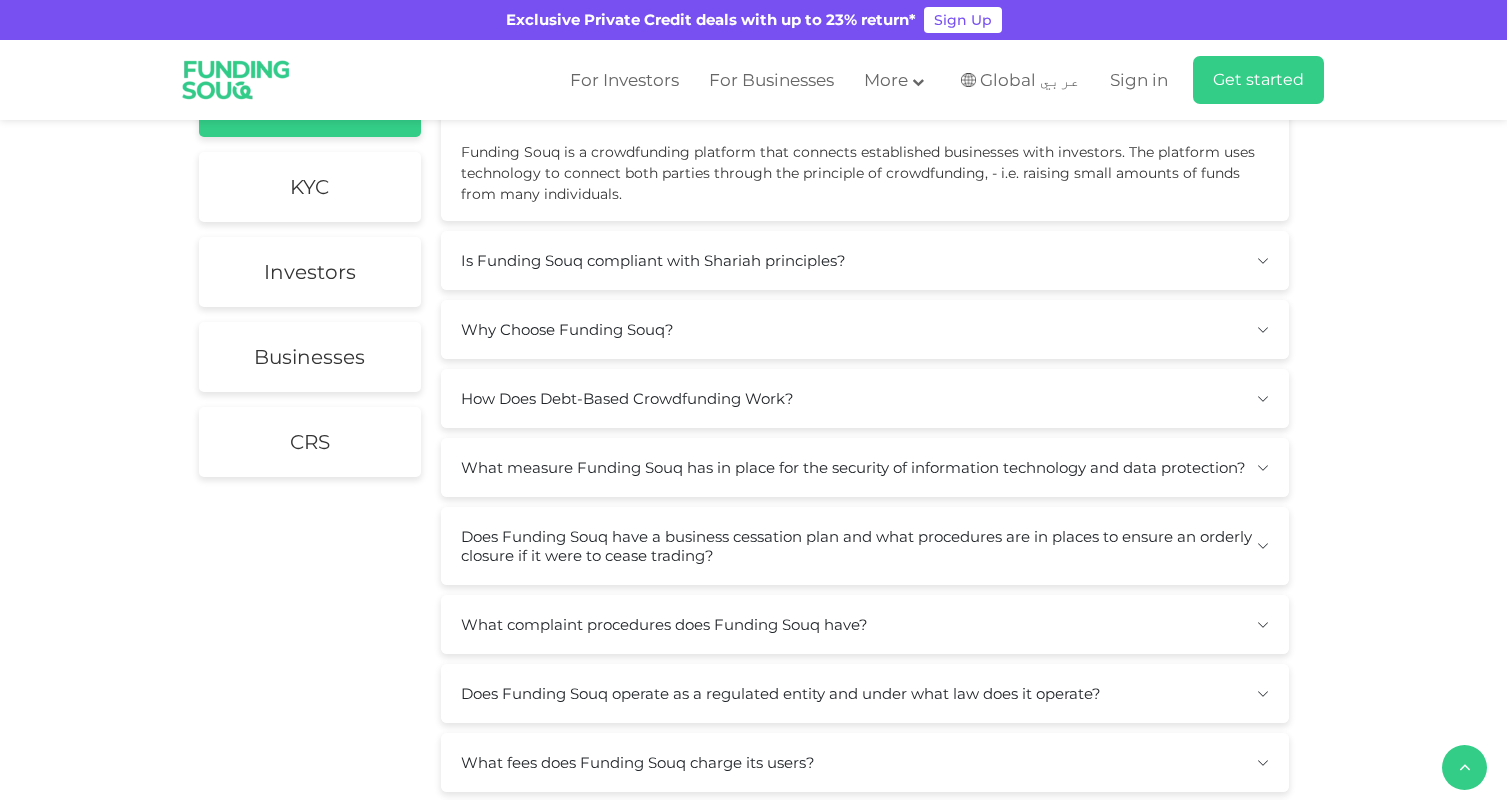 scroll, scrollTop: 2714, scrollLeft: 0, axis: vertical 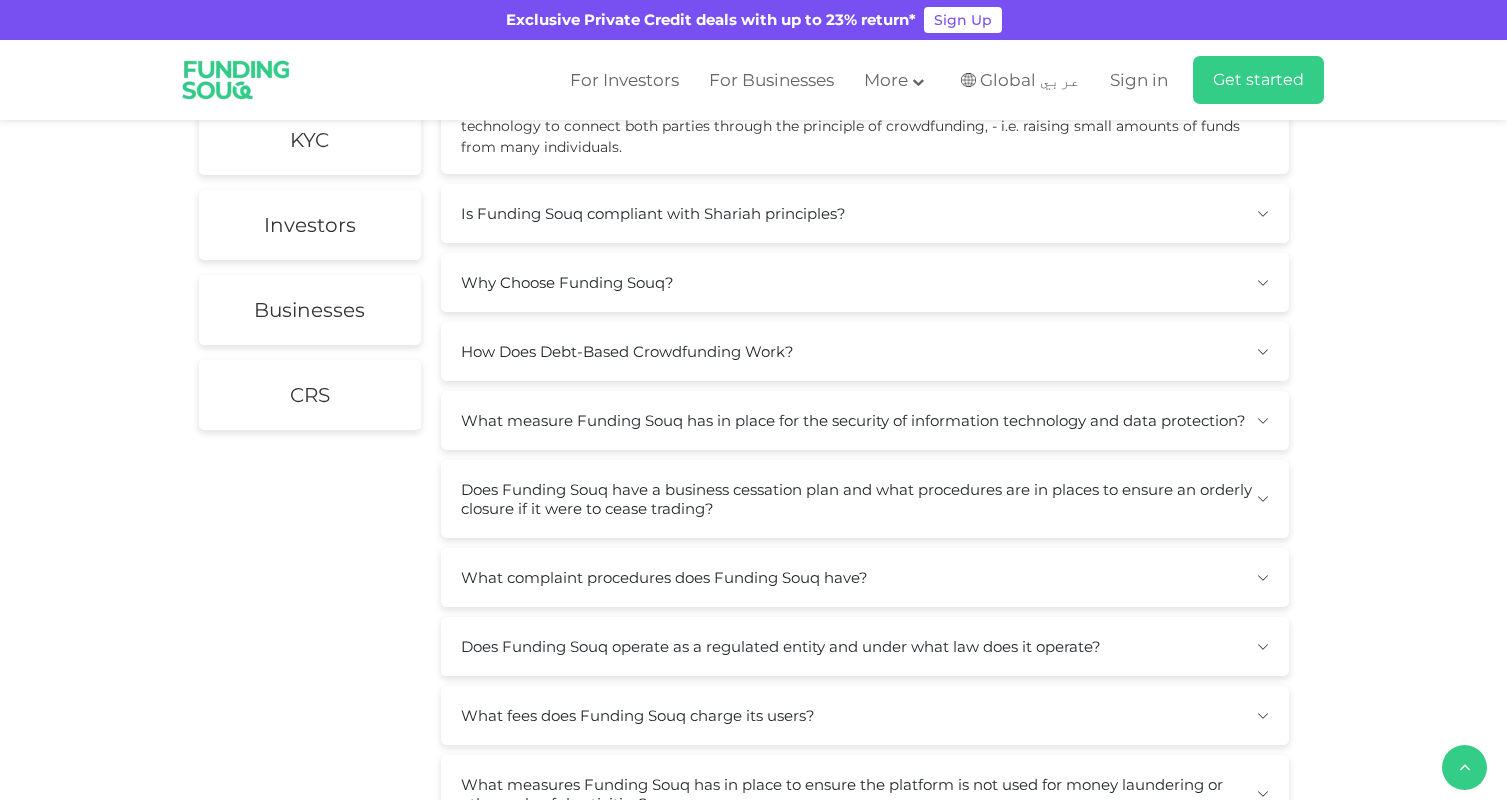 click on "Is Funding Souq compliant with Shariah principles?" at bounding box center (865, 213) 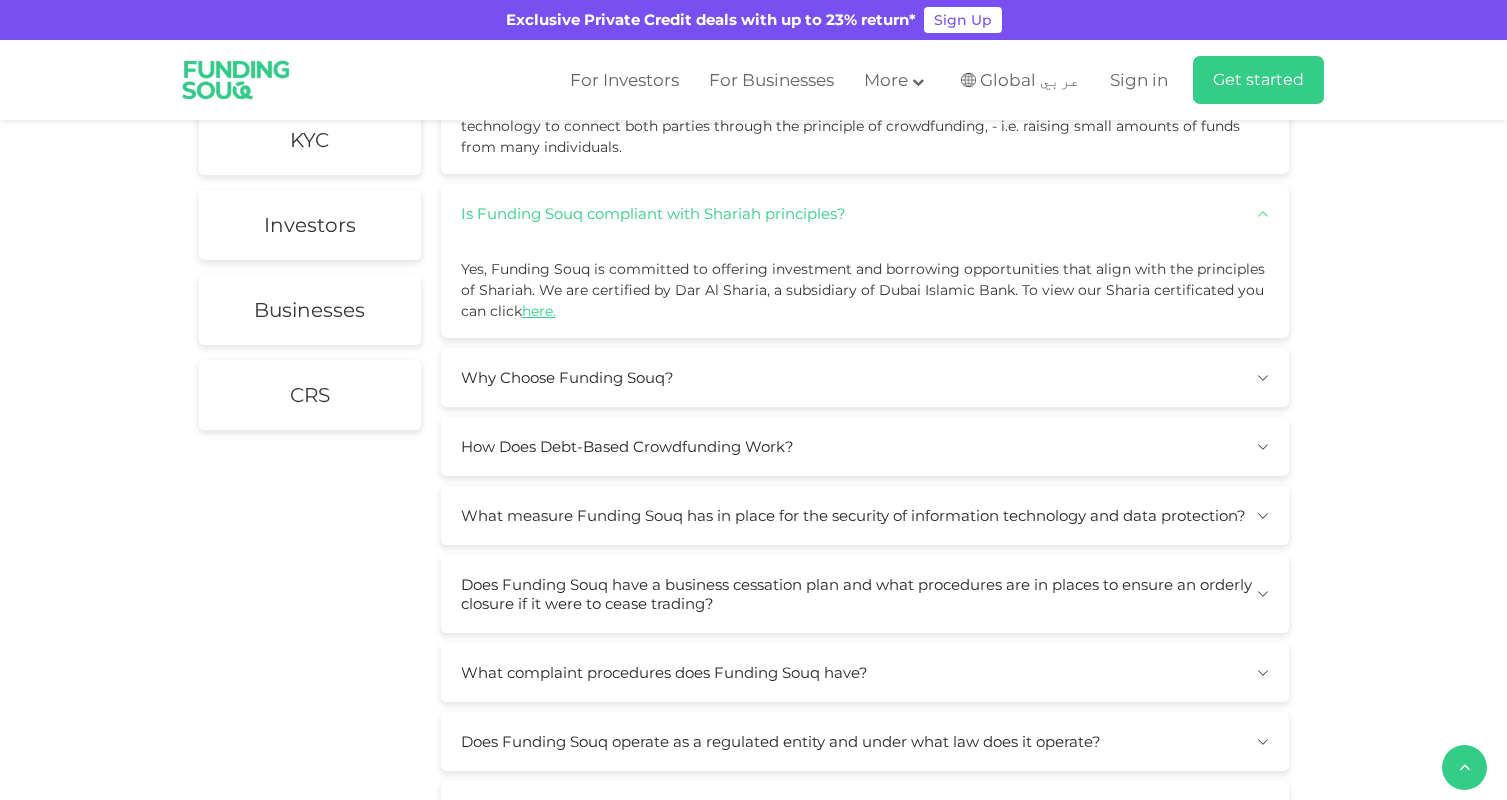 click on "What is Funding Souq?" at bounding box center [865, 49] 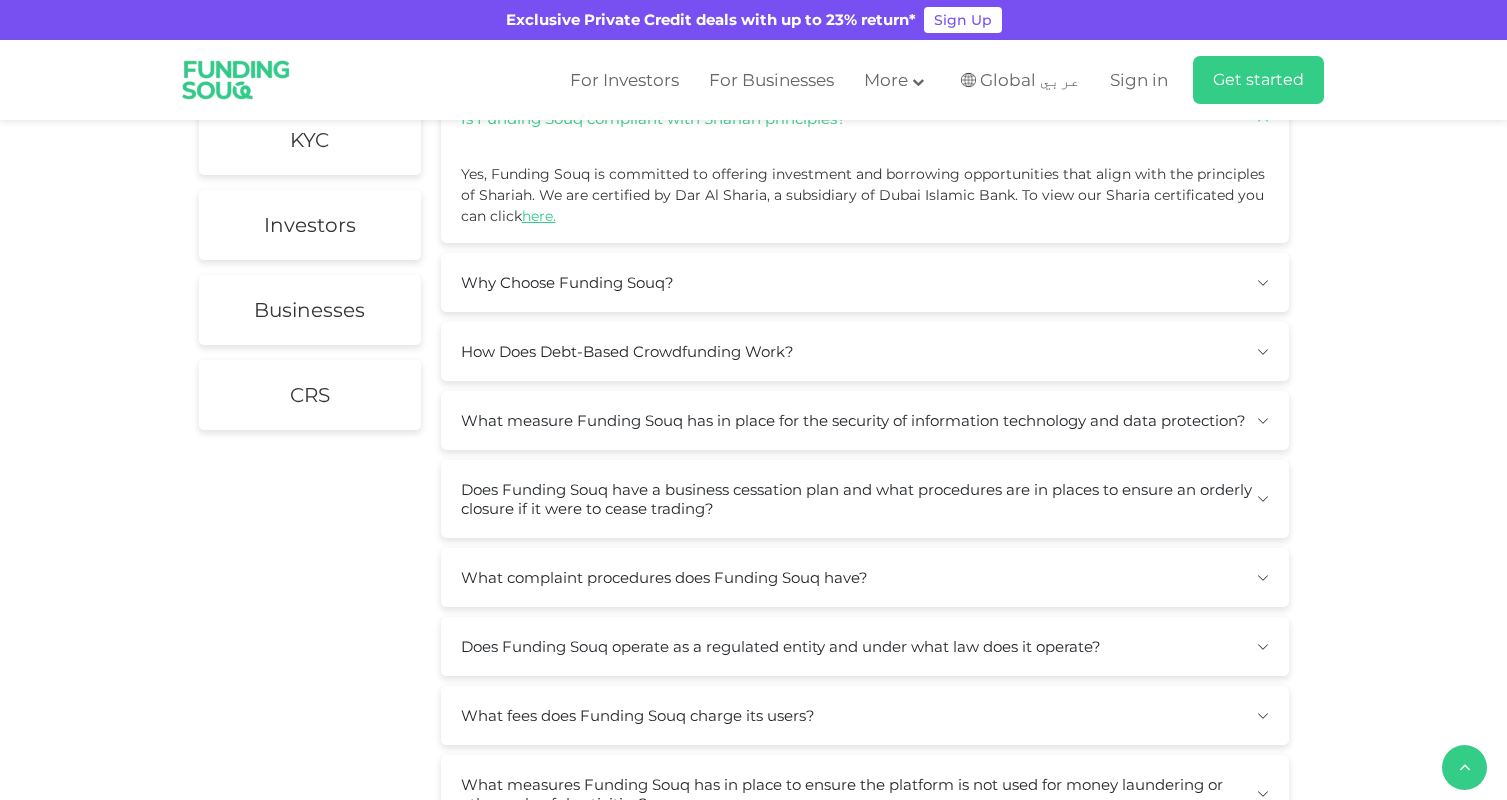 click on "Why Choose Funding Souq?" at bounding box center (865, 282) 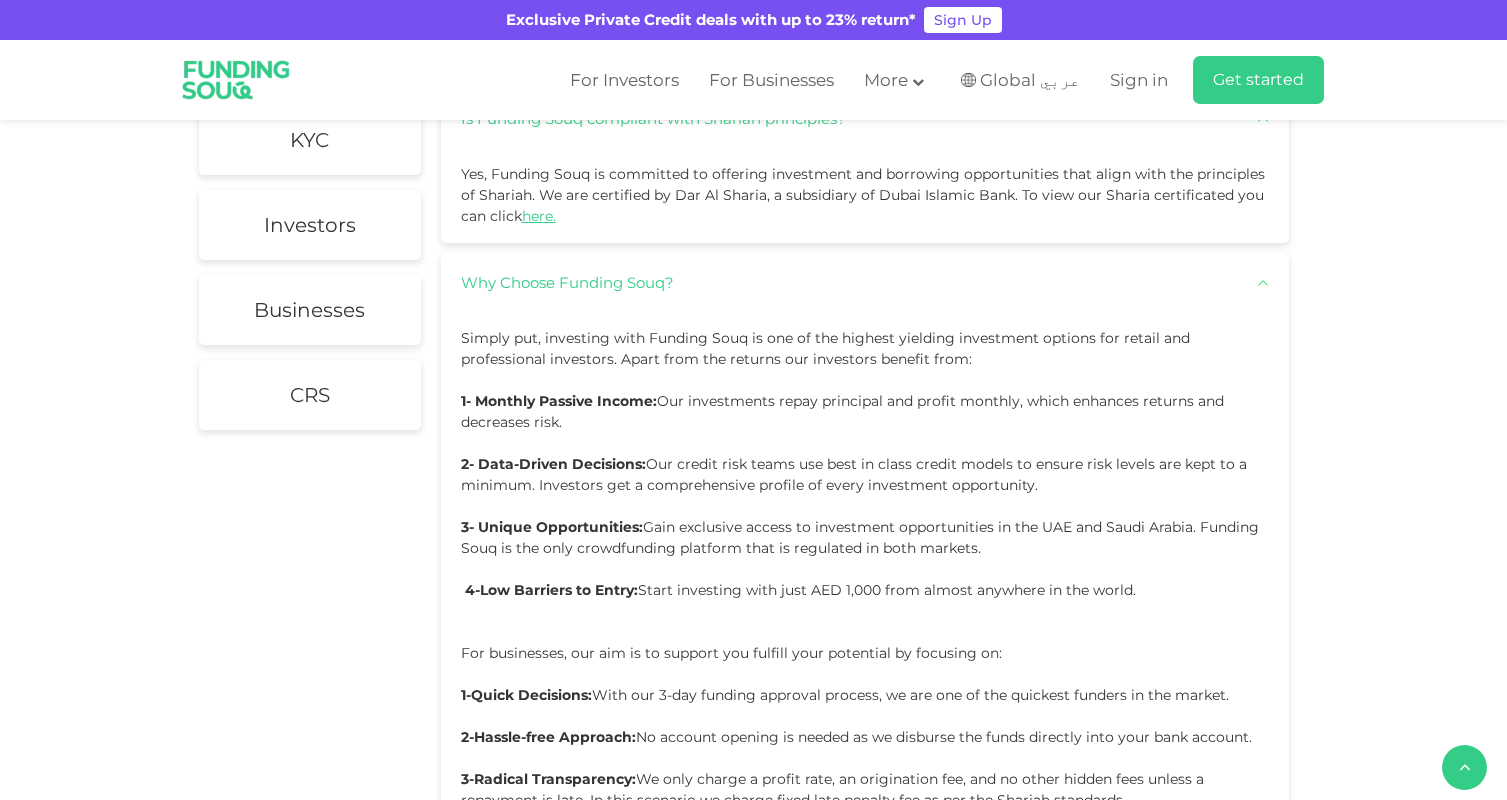 click on "Is Funding Souq compliant with Shariah principles?" at bounding box center [865, 118] 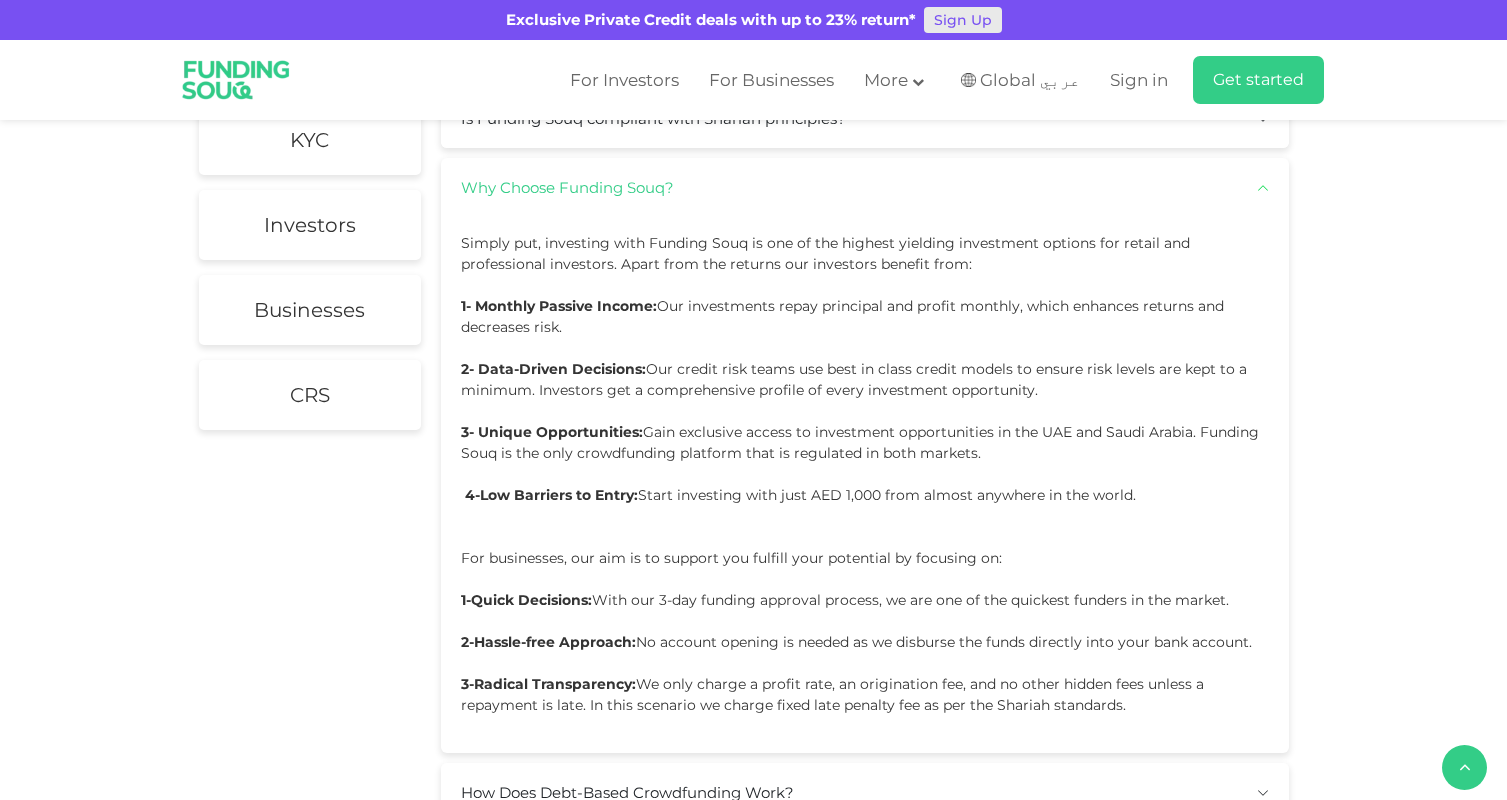 click on "Sign Up" at bounding box center (963, 20) 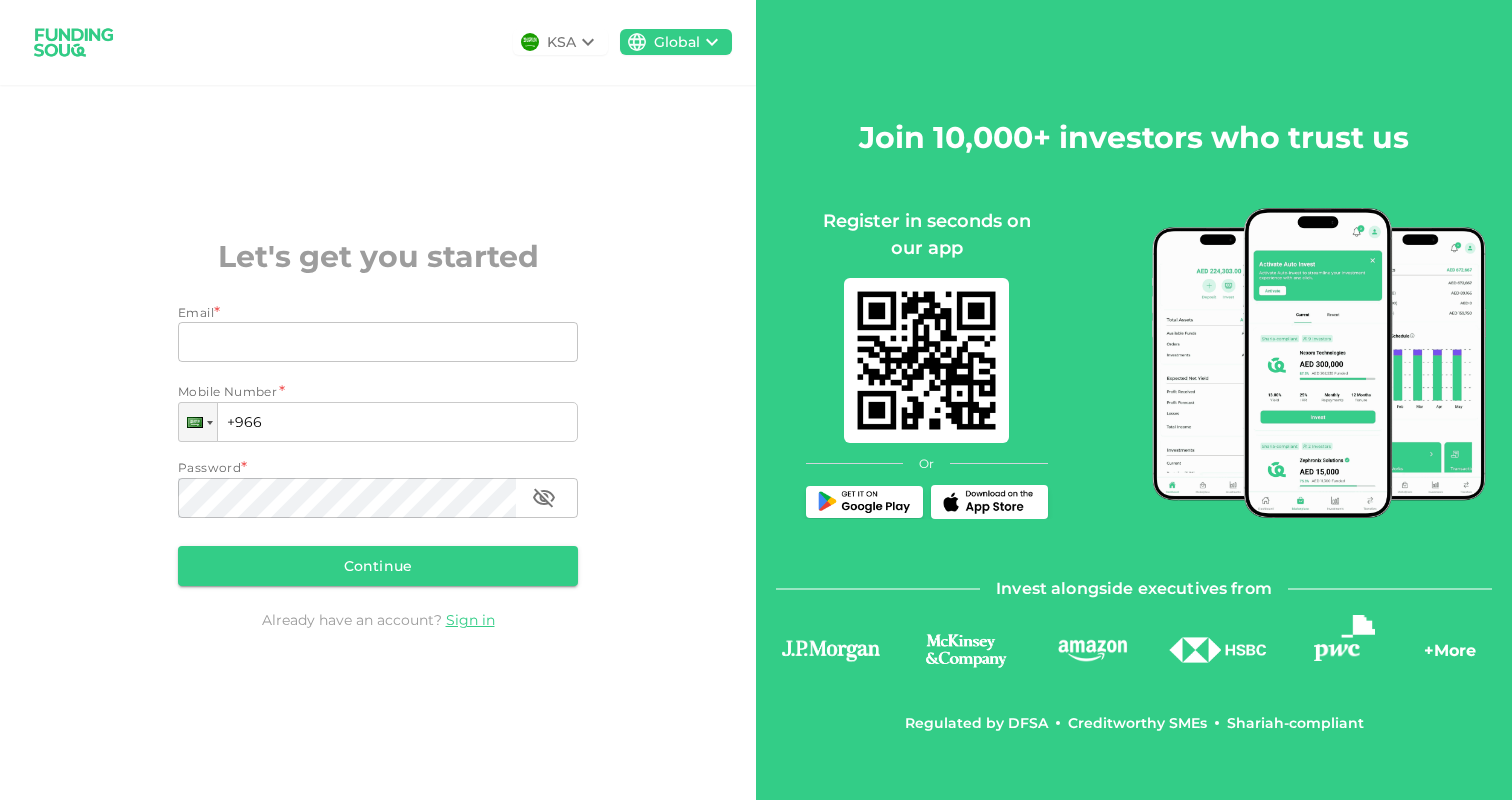 scroll, scrollTop: 0, scrollLeft: 0, axis: both 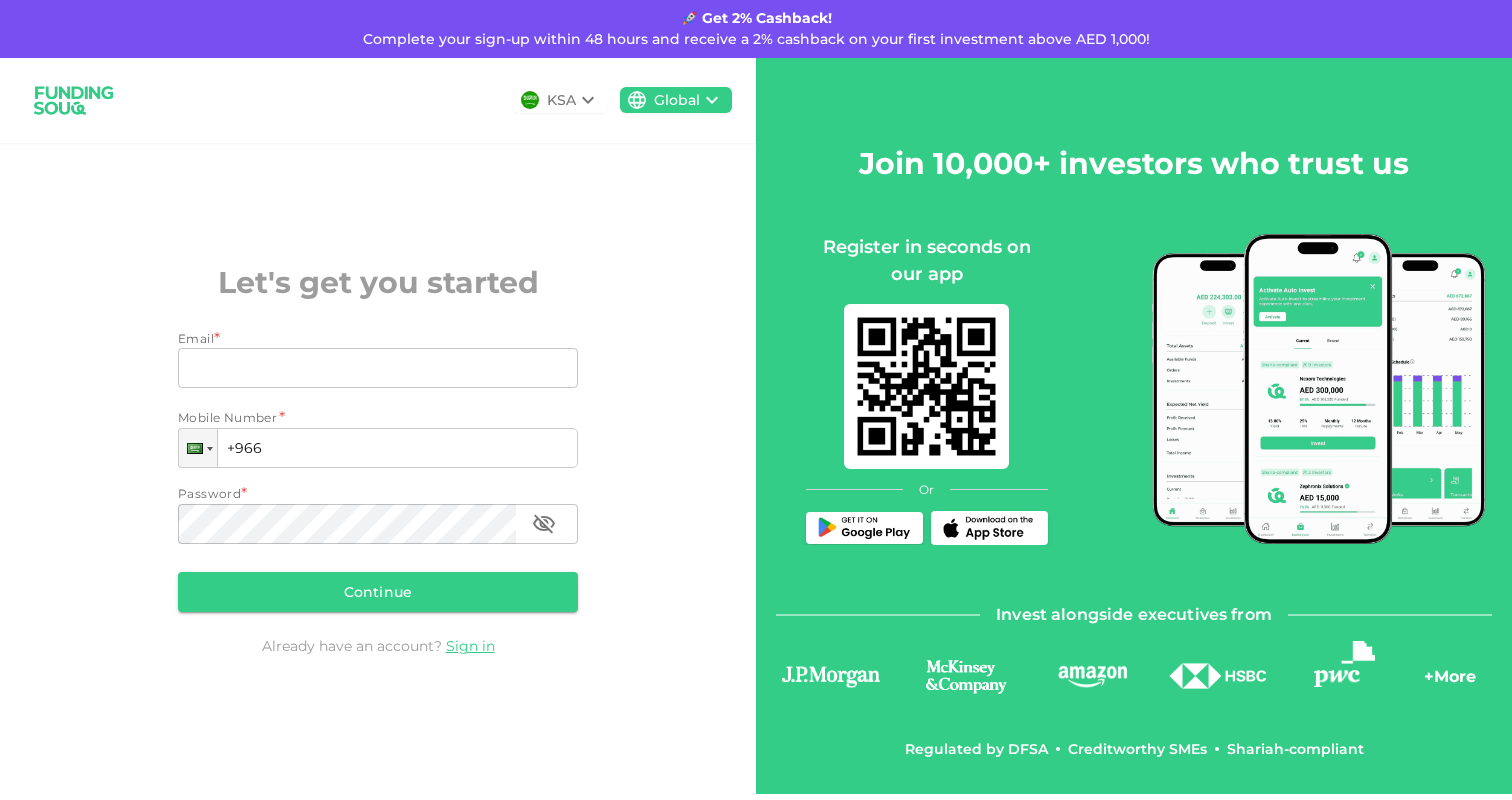 click 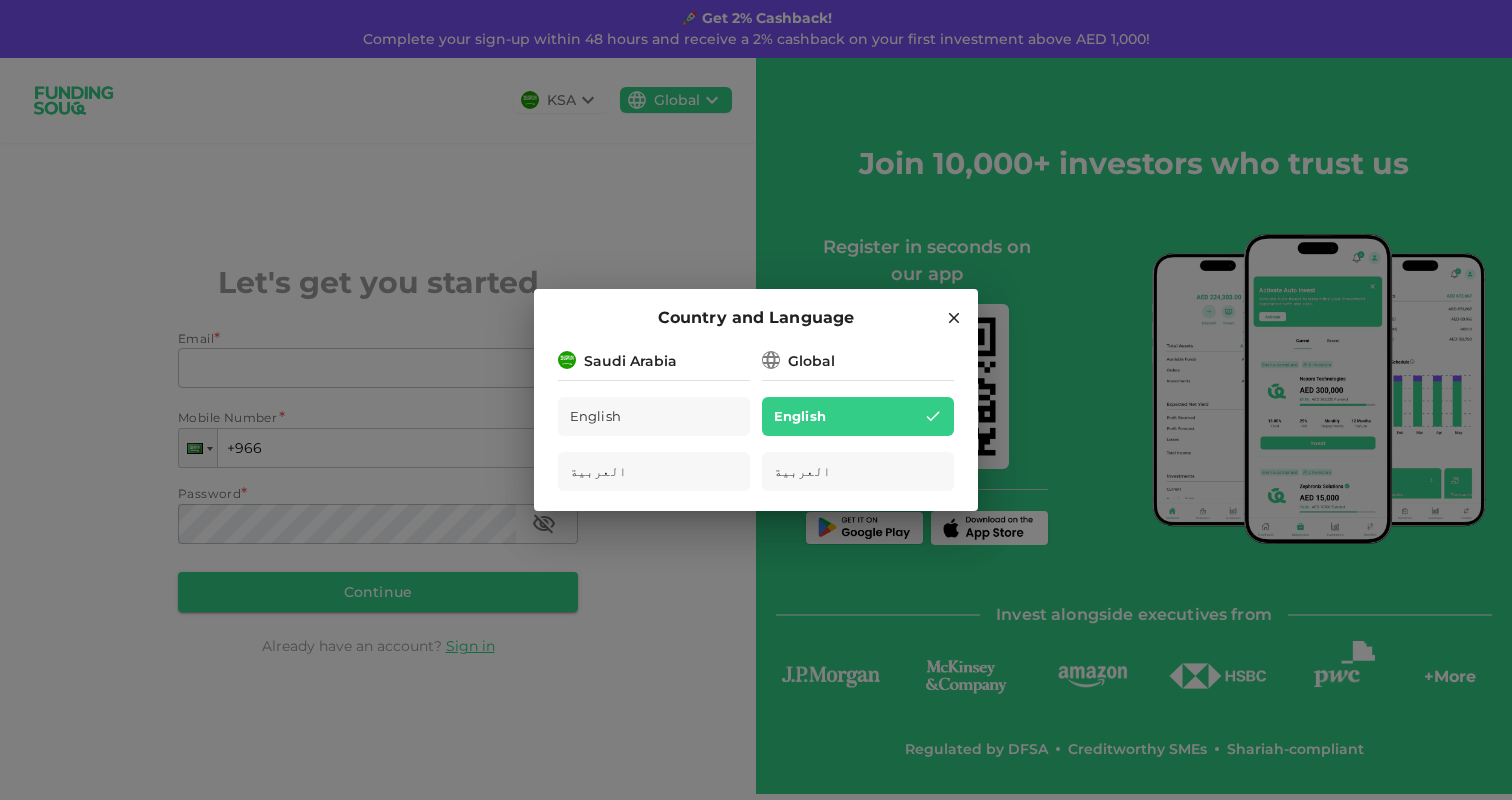 click on "Saudi Arabia" at bounding box center (654, 359) 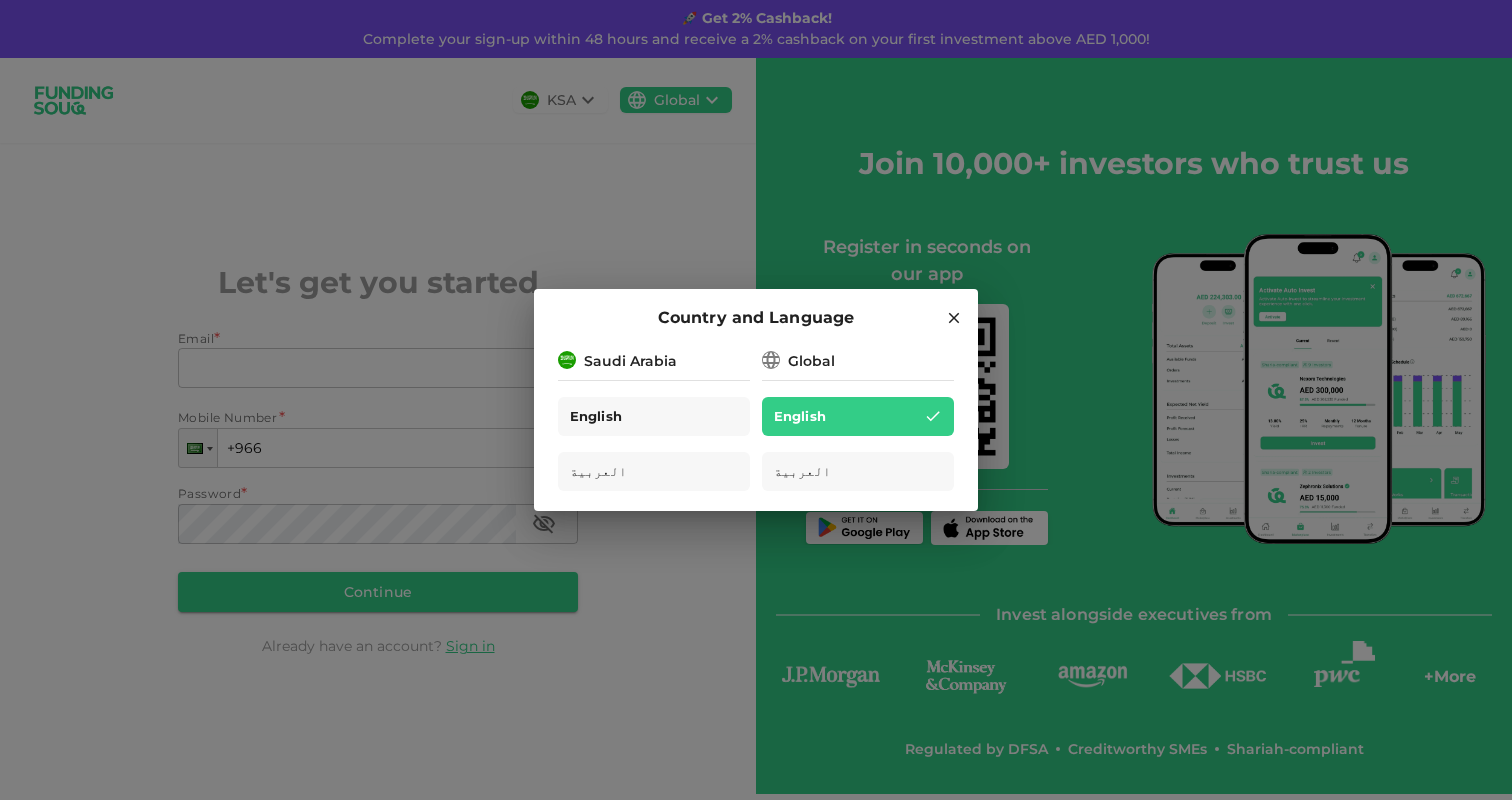 click on "English" at bounding box center [654, 416] 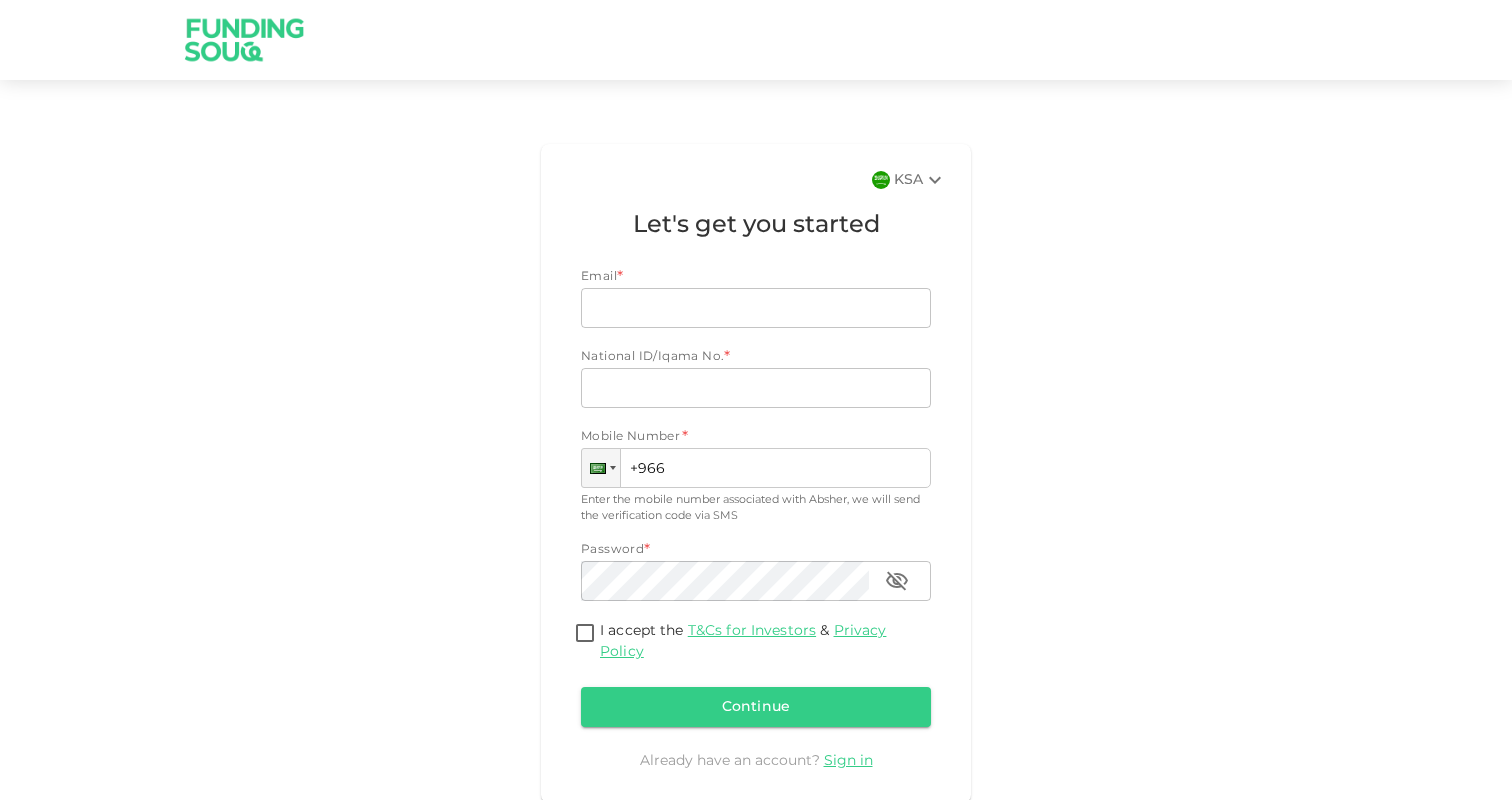 scroll, scrollTop: 0, scrollLeft: 0, axis: both 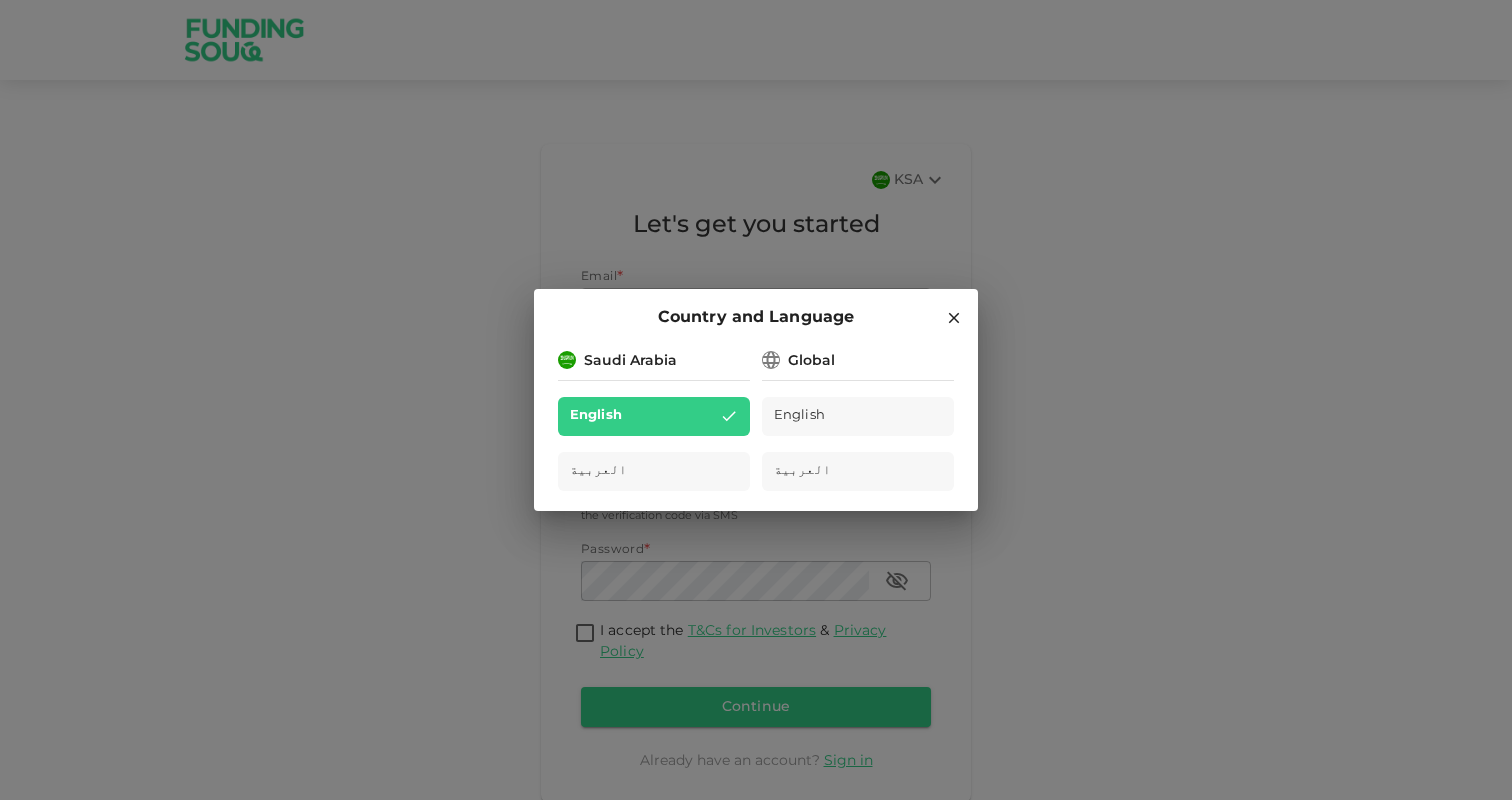 click on "English" at bounding box center (858, 416) 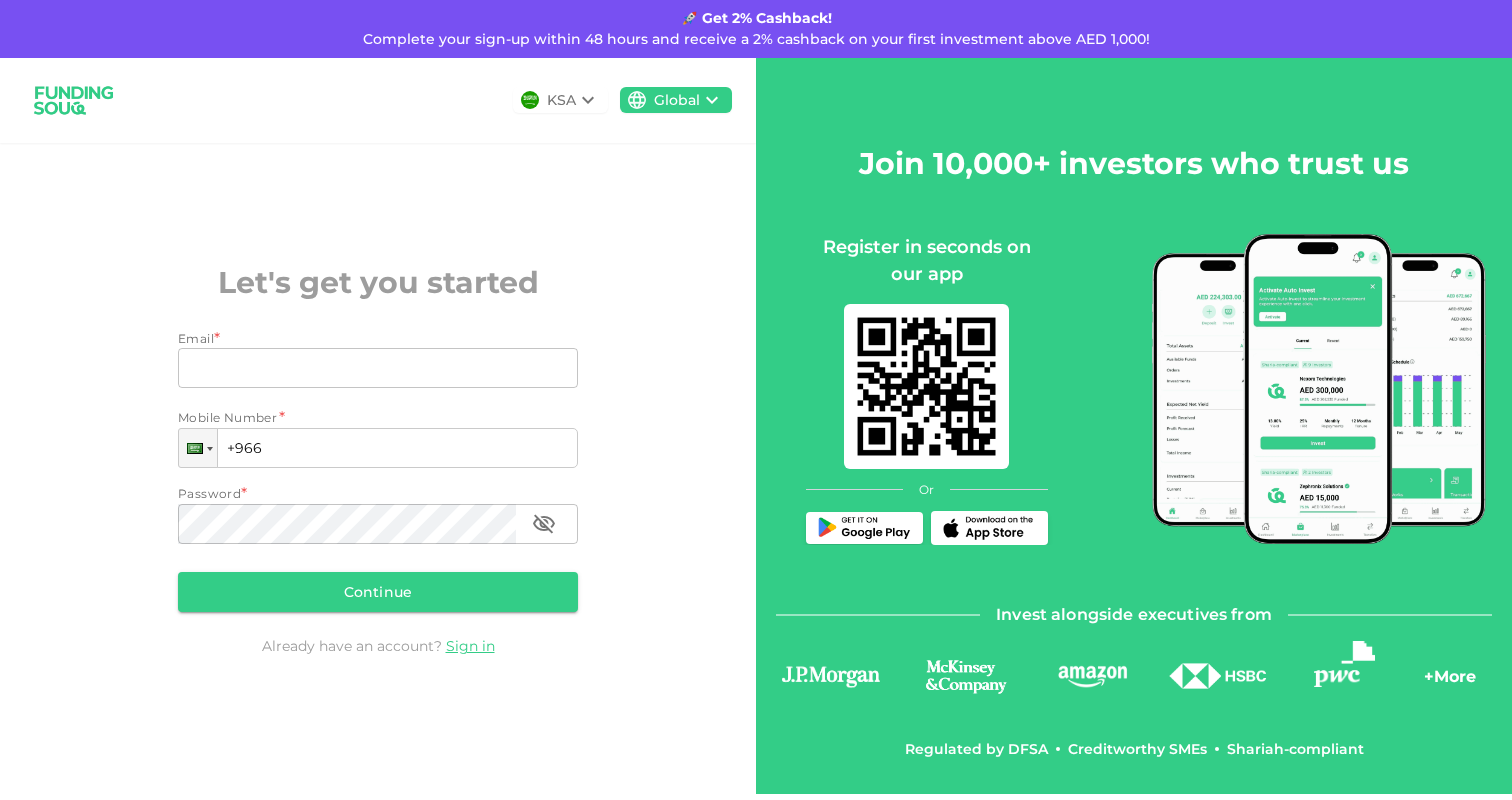 scroll, scrollTop: 0, scrollLeft: 0, axis: both 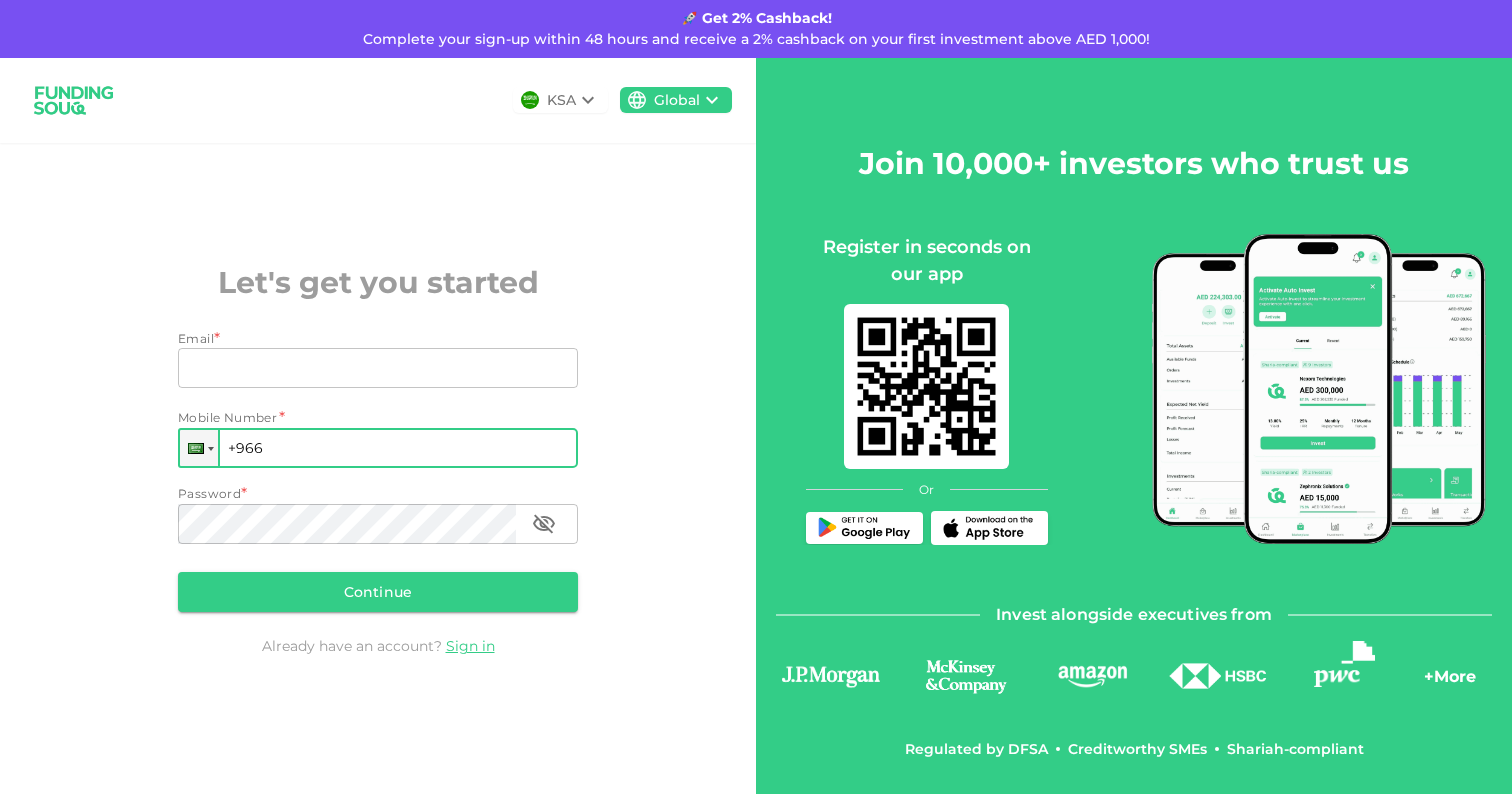 click on "+966" at bounding box center [378, 448] 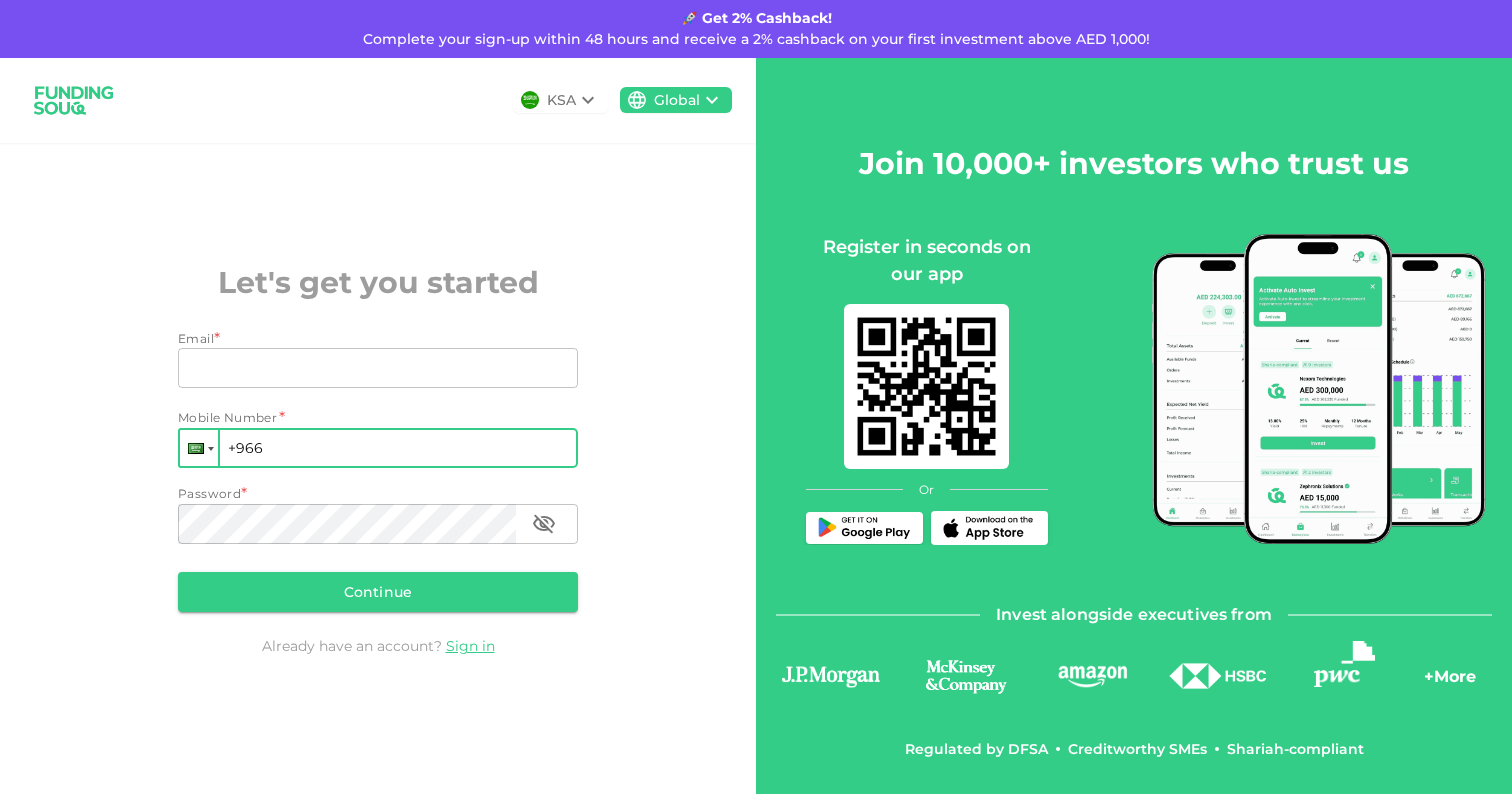 click at bounding box center (199, 448) 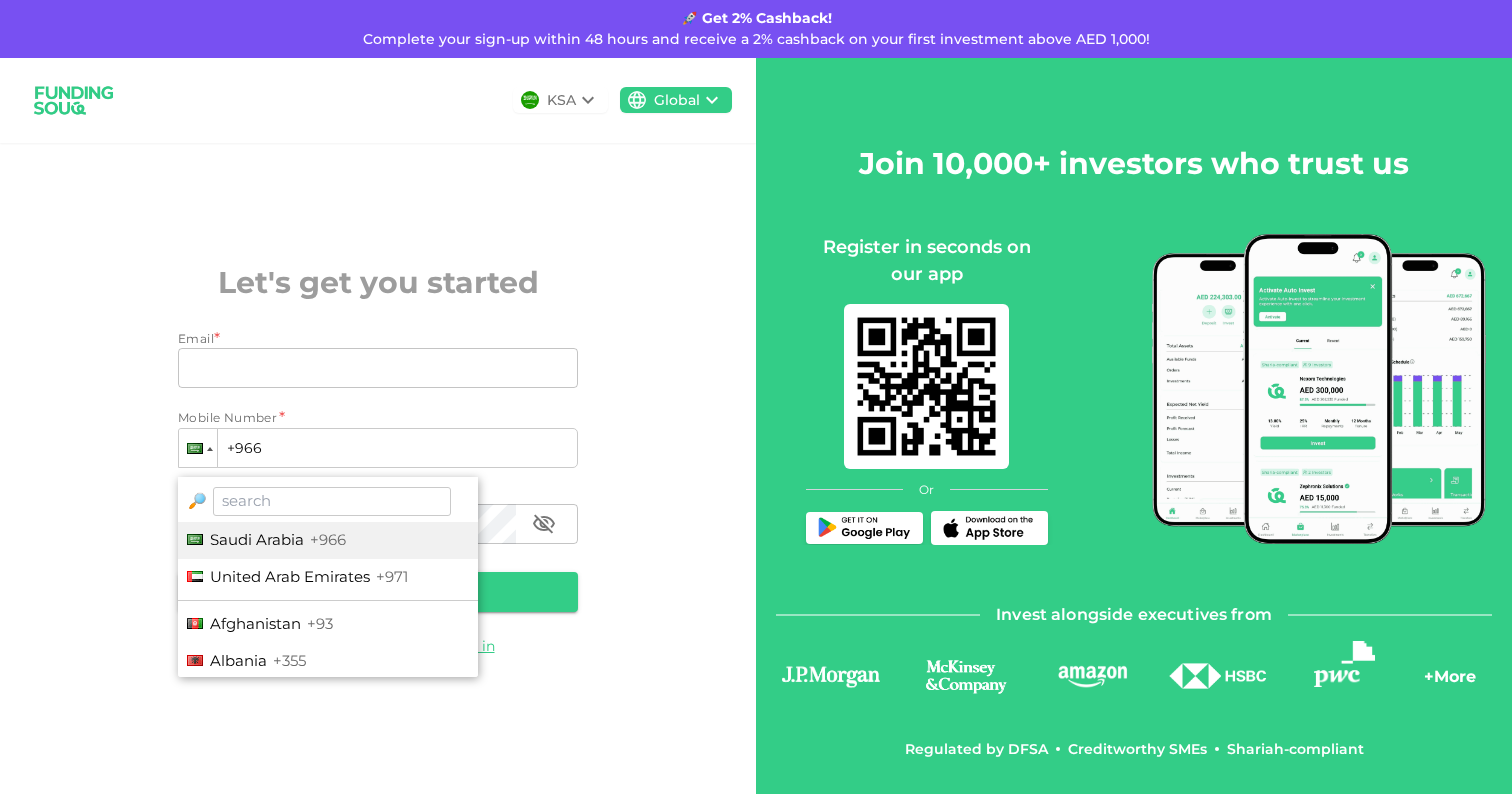 drag, startPoint x: 244, startPoint y: 580, endPoint x: 244, endPoint y: 568, distance: 12 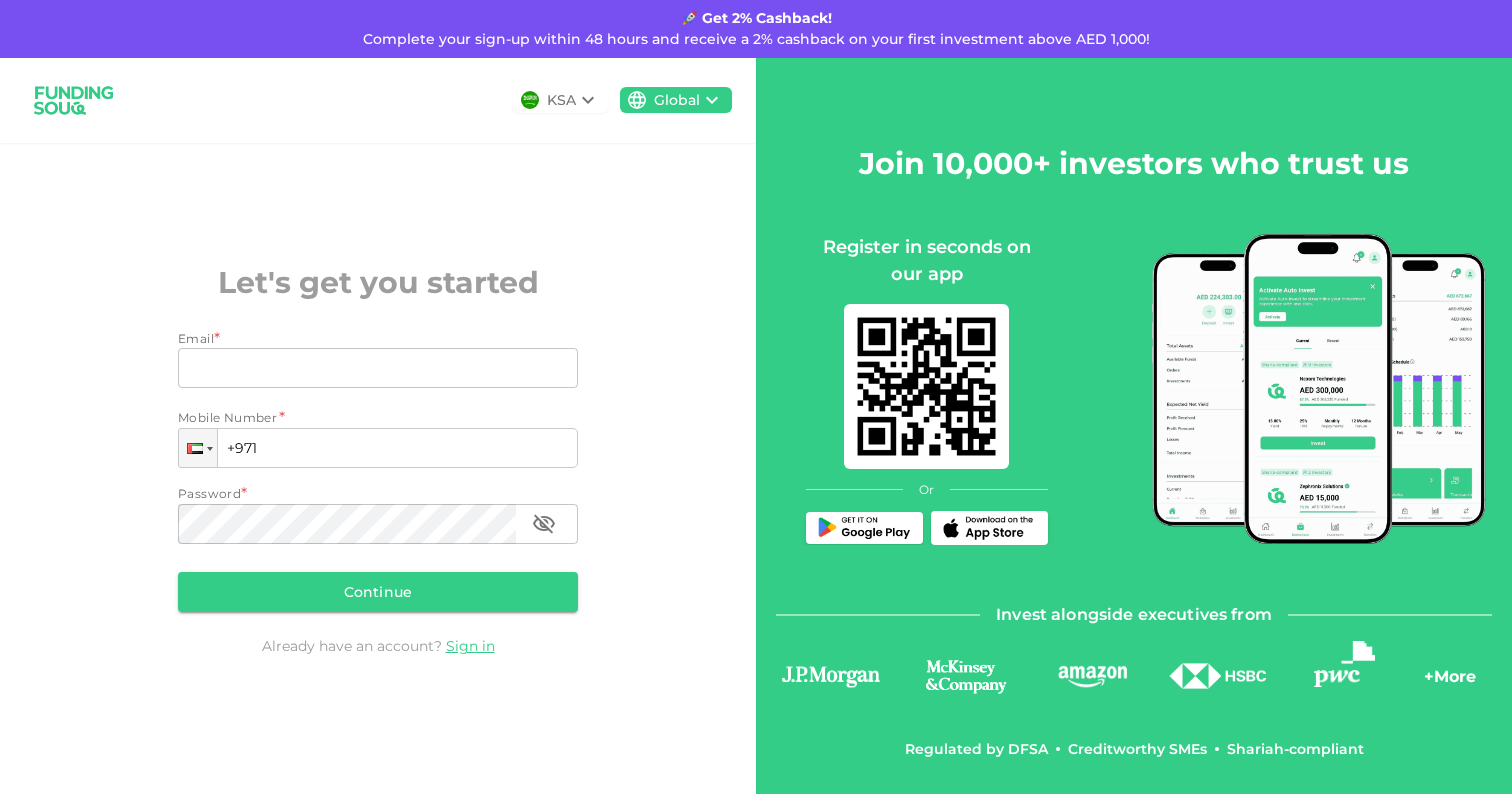 click 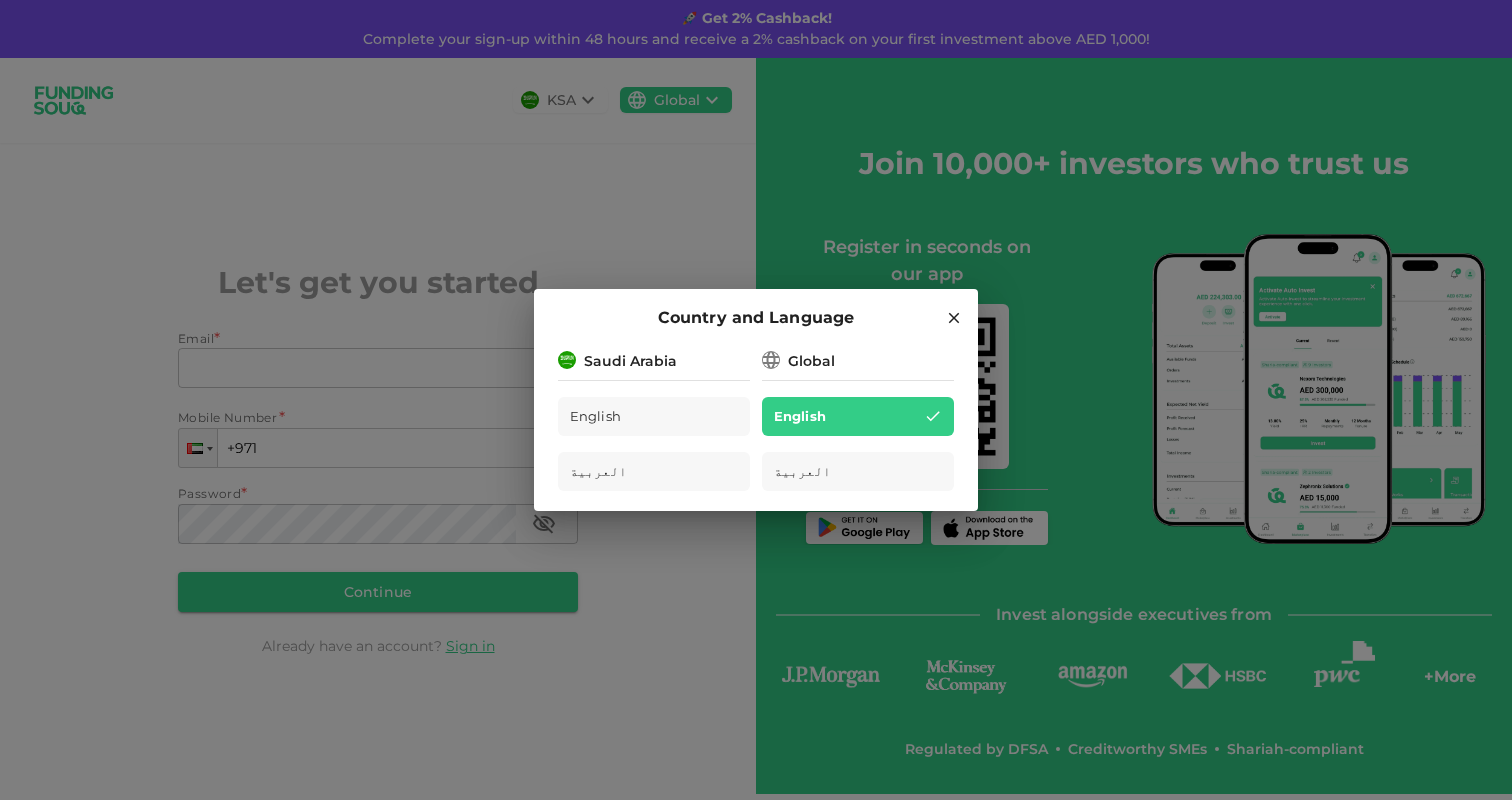 click on "Saudi Arabia" at bounding box center (630, 361) 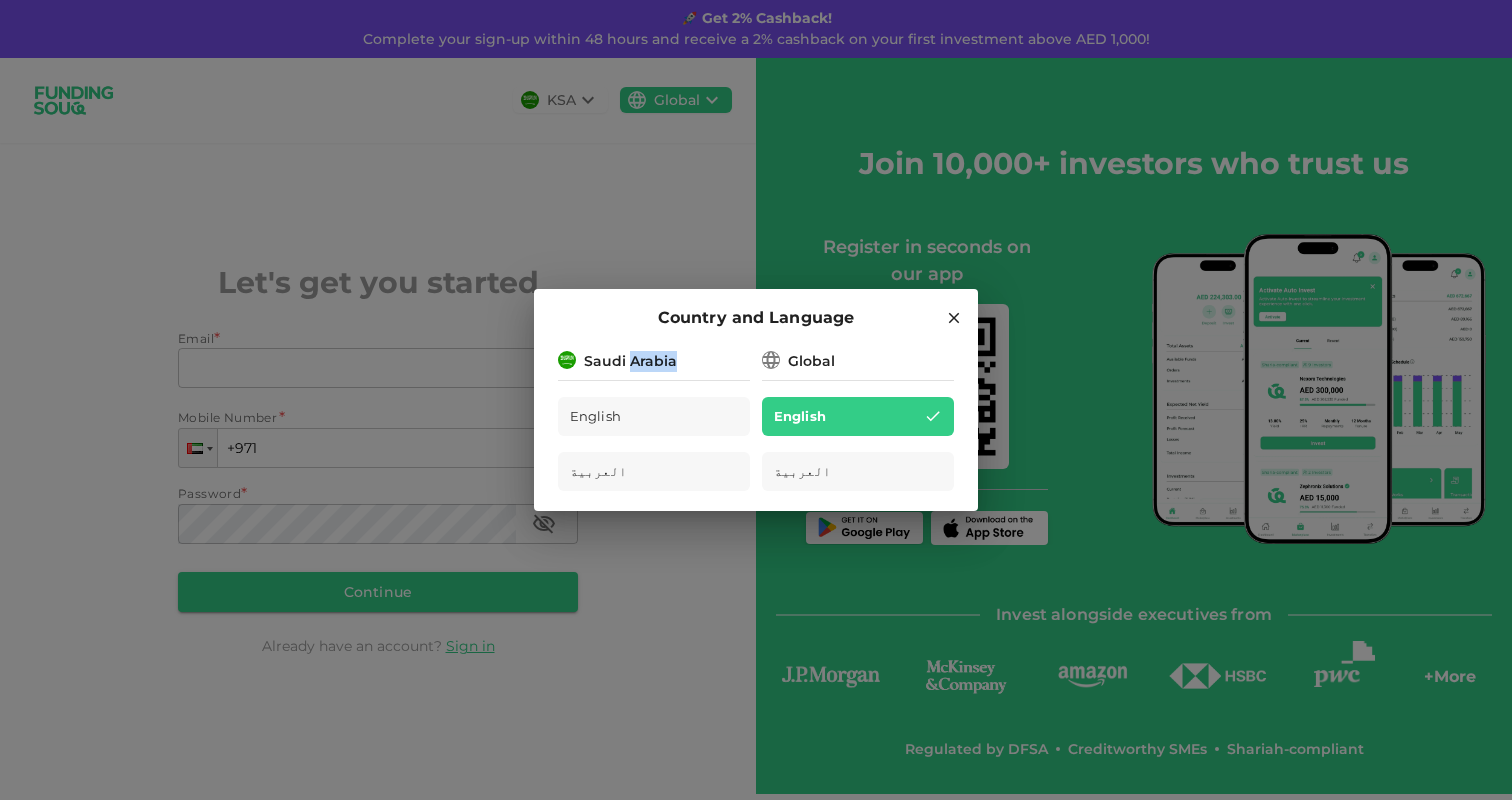 click on "Saudi Arabia" at bounding box center [630, 361] 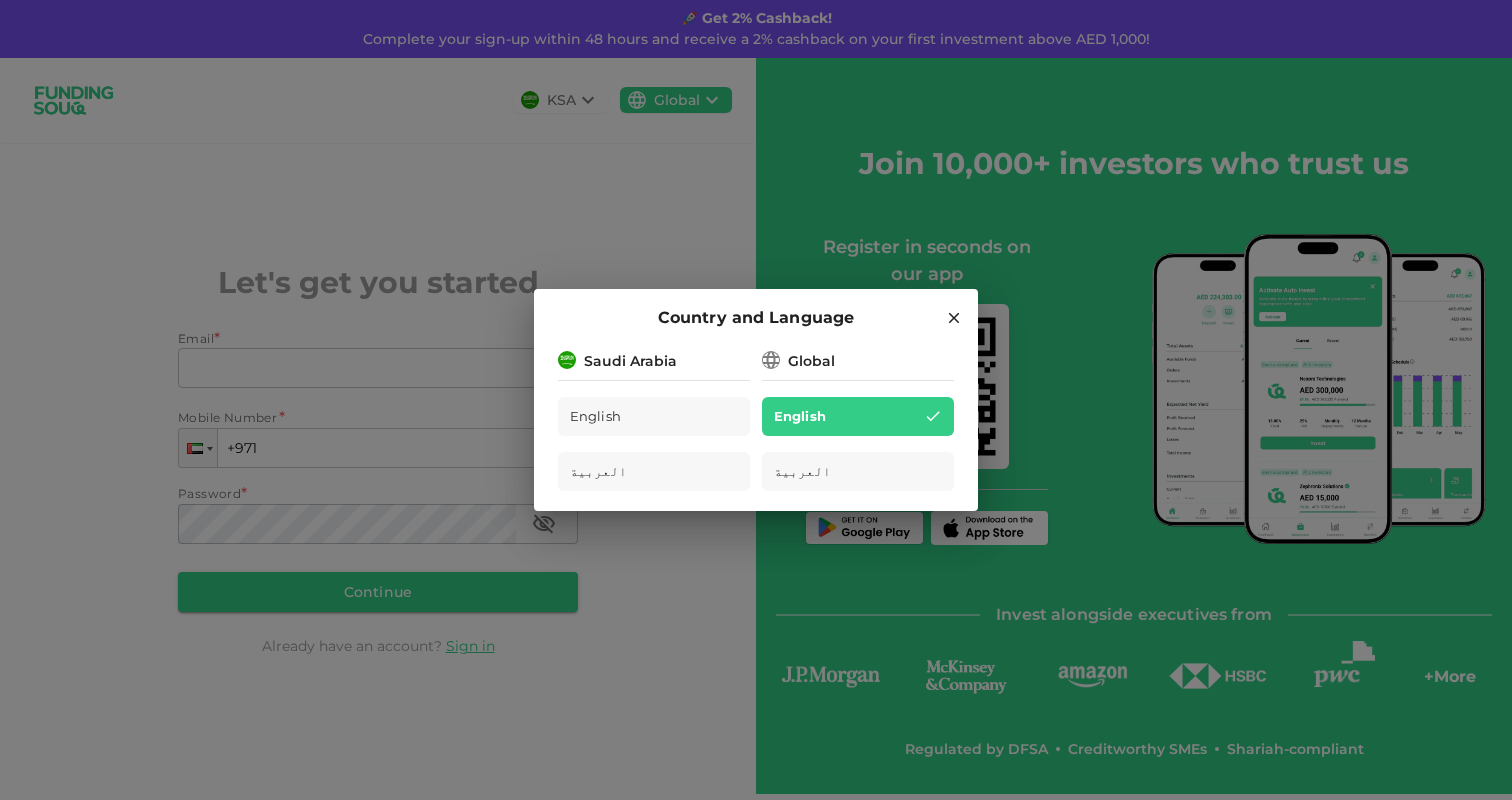 click on "Global" at bounding box center [858, 359] 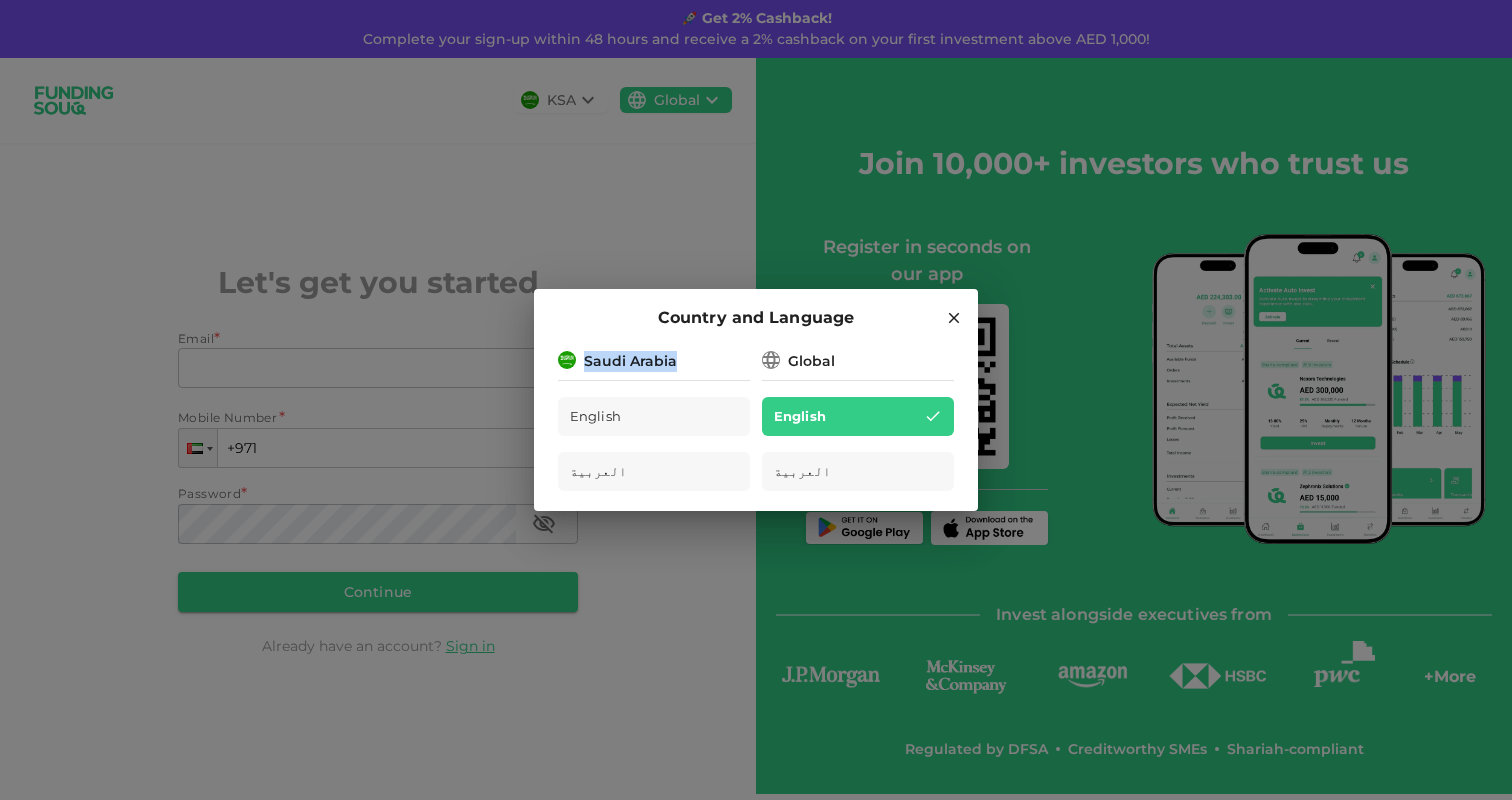 click on "Saudi Arabia" at bounding box center (654, 359) 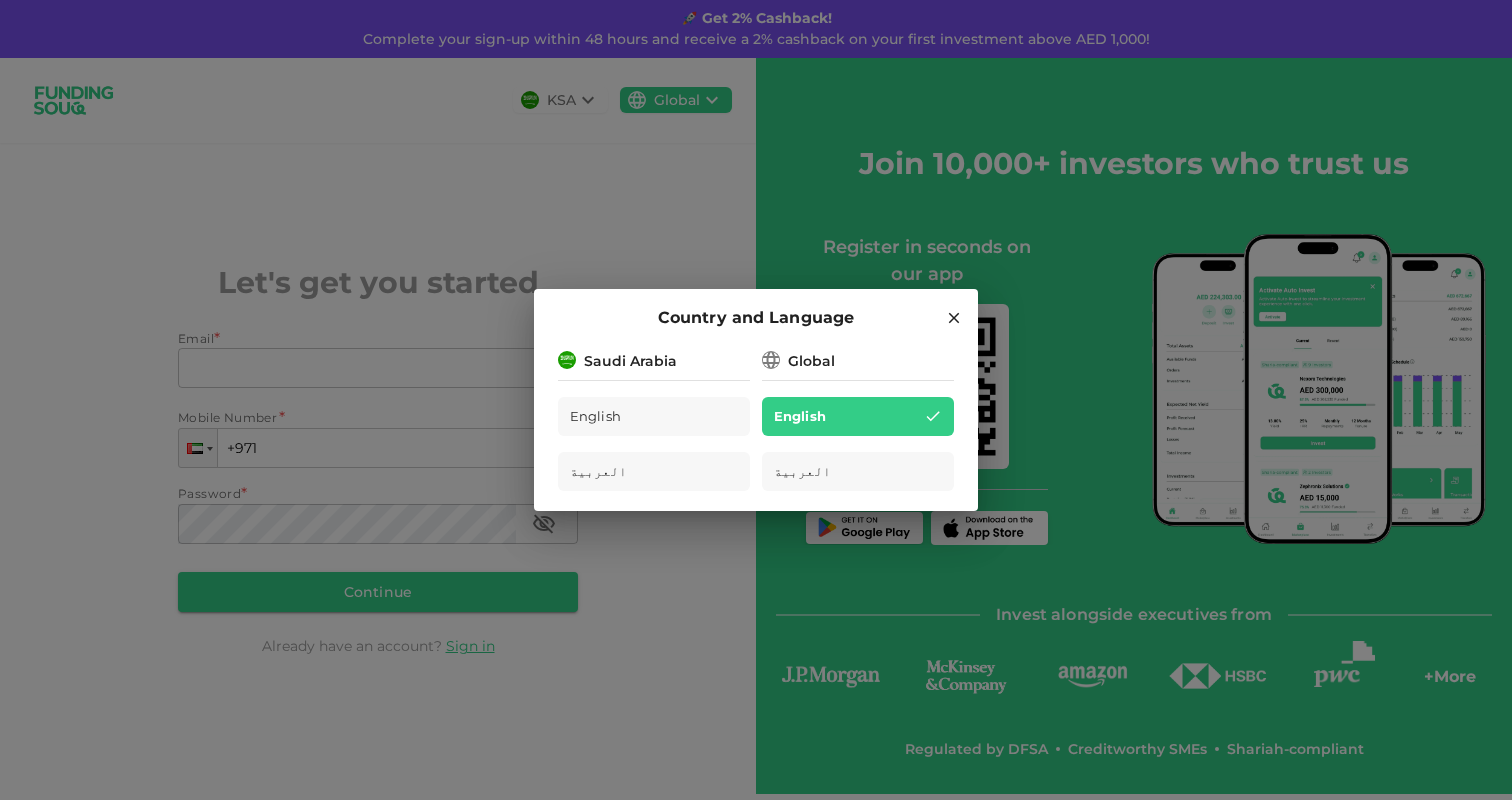 click on "Saudi Arabia" at bounding box center (654, 359) 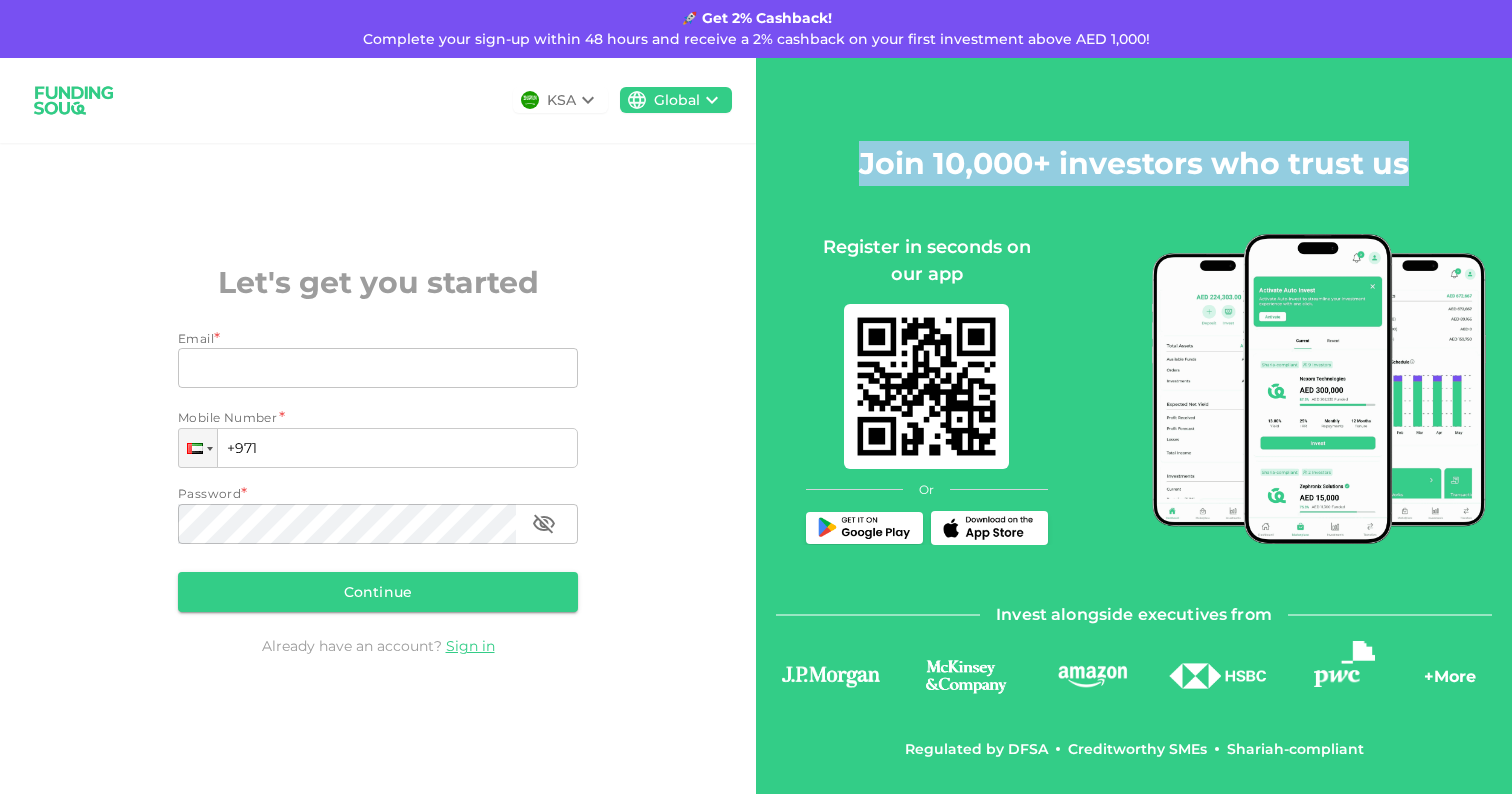 drag, startPoint x: 850, startPoint y: 179, endPoint x: 1121, endPoint y: 254, distance: 281.18677 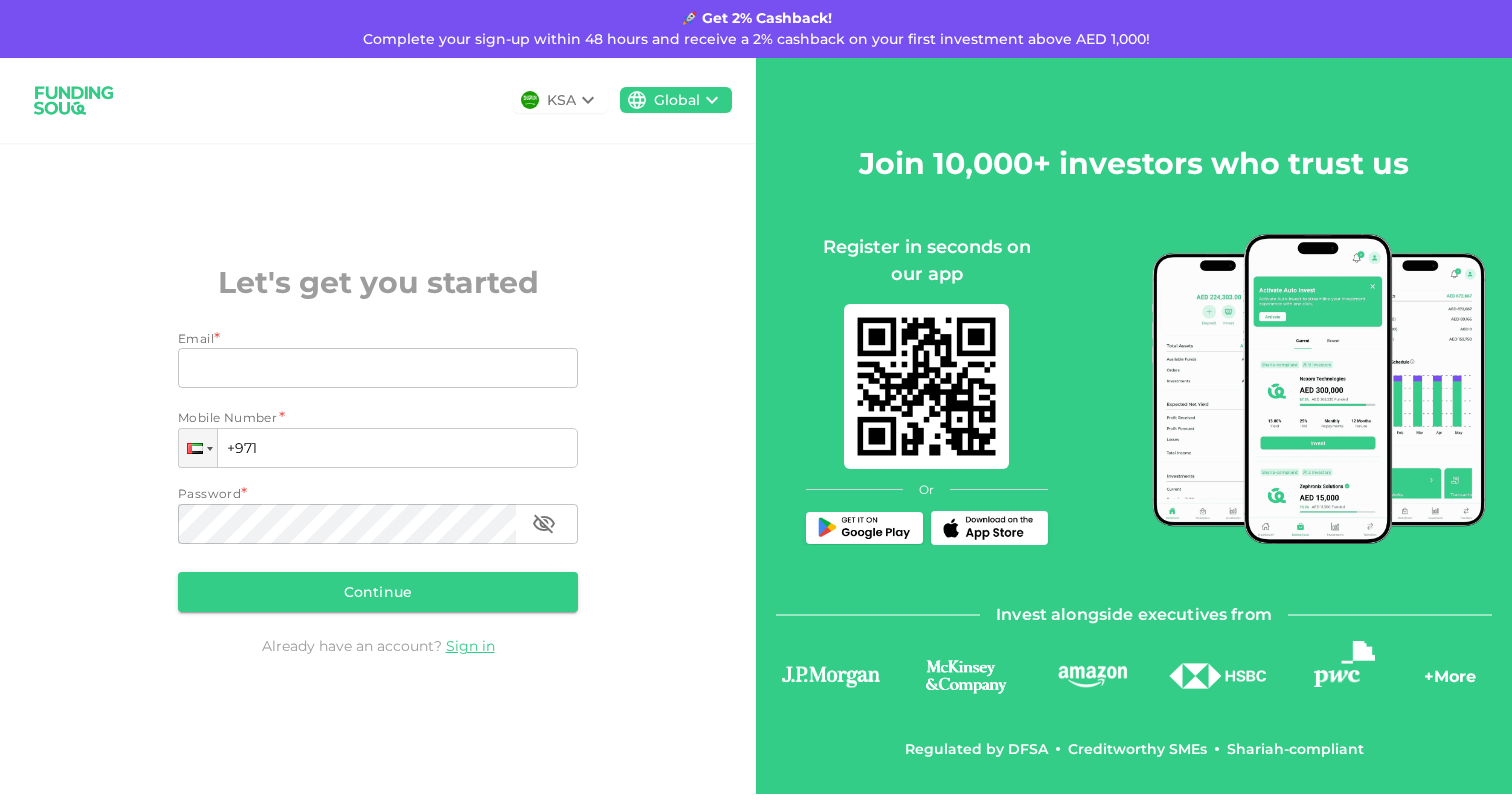 click on "Register in seconds on our app" at bounding box center [927, 261] 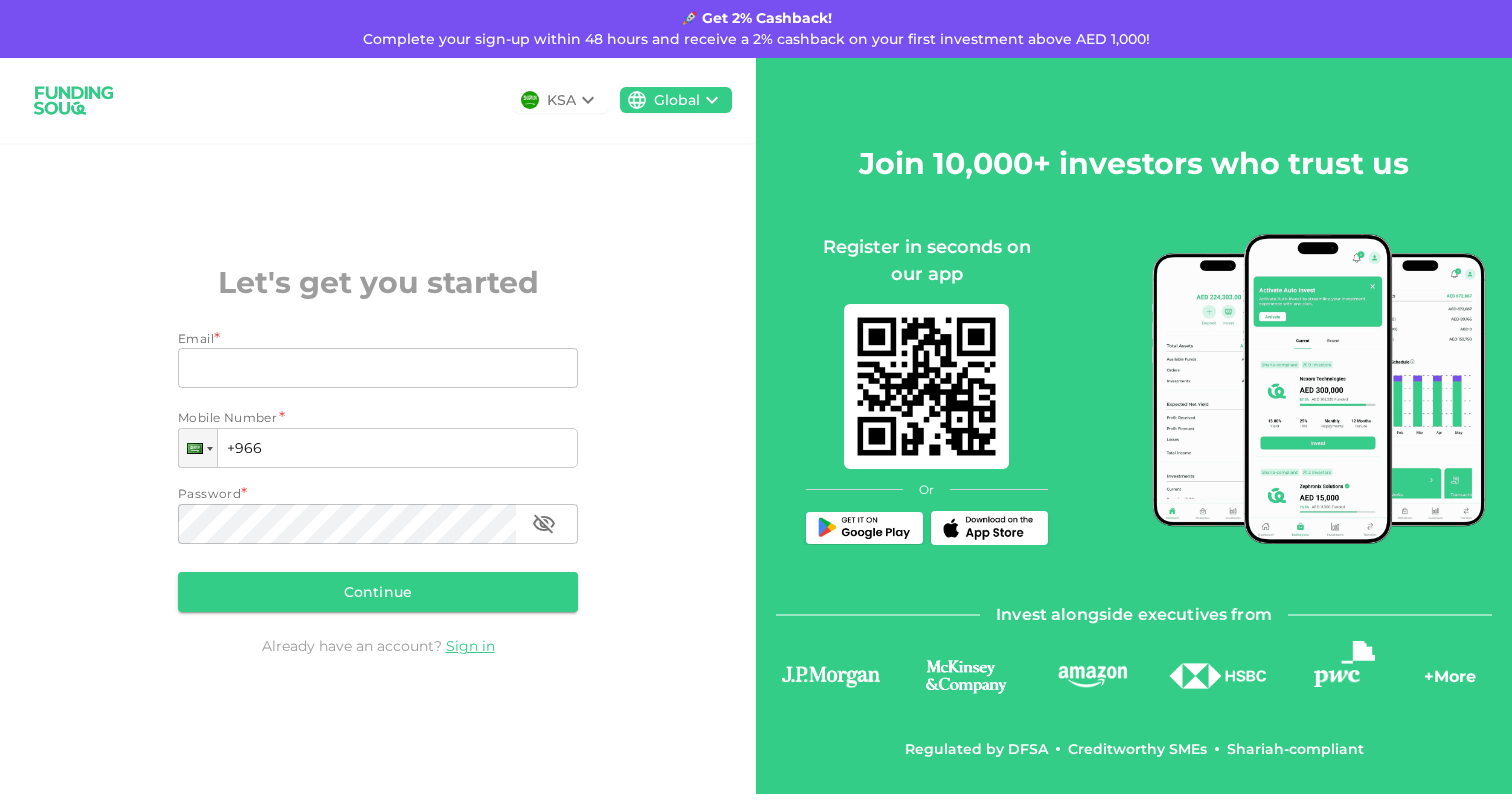 scroll, scrollTop: 0, scrollLeft: 0, axis: both 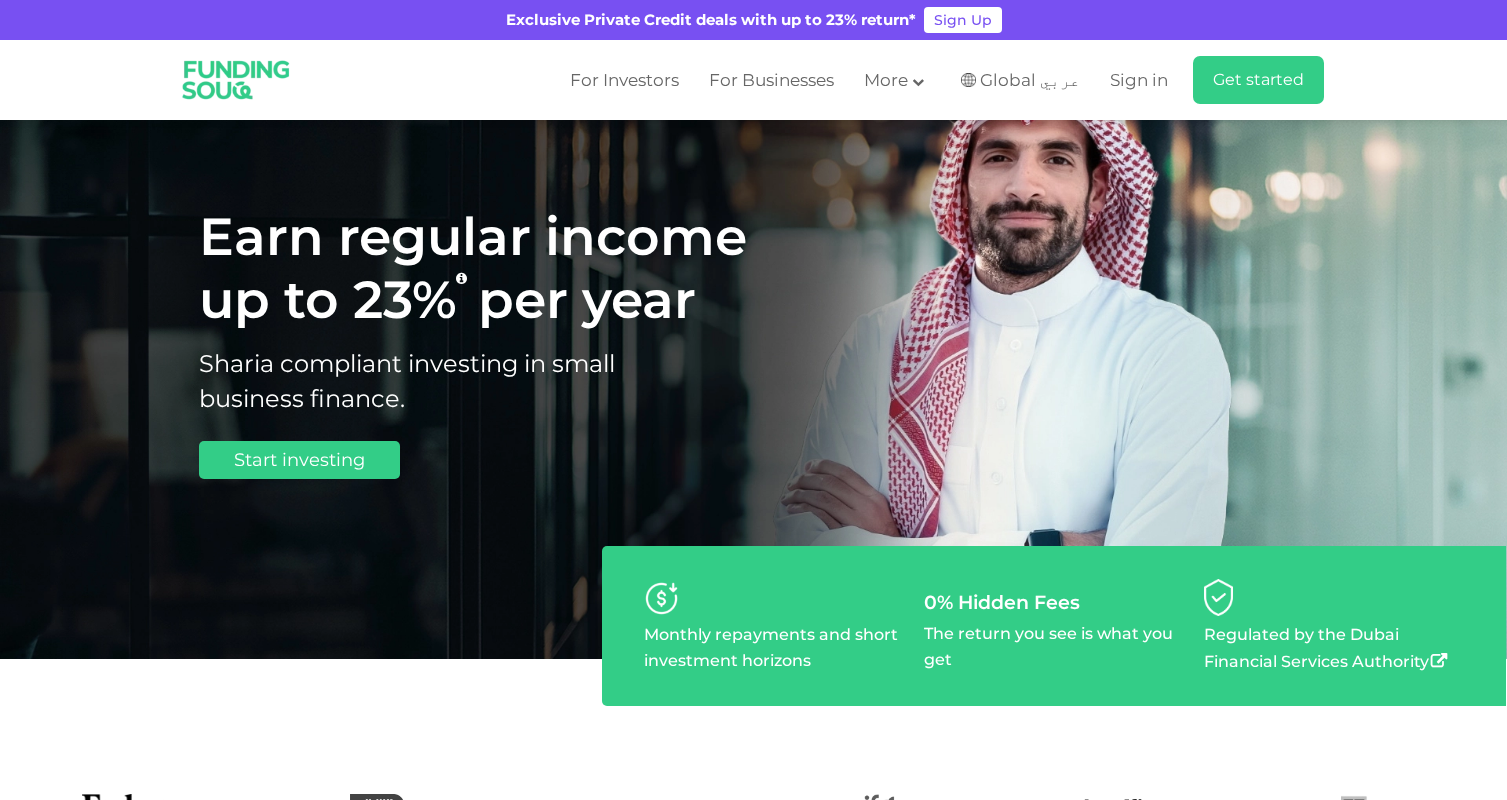 click on "Exclusive Private Credit deals with up to 23% return*" at bounding box center [711, 20] 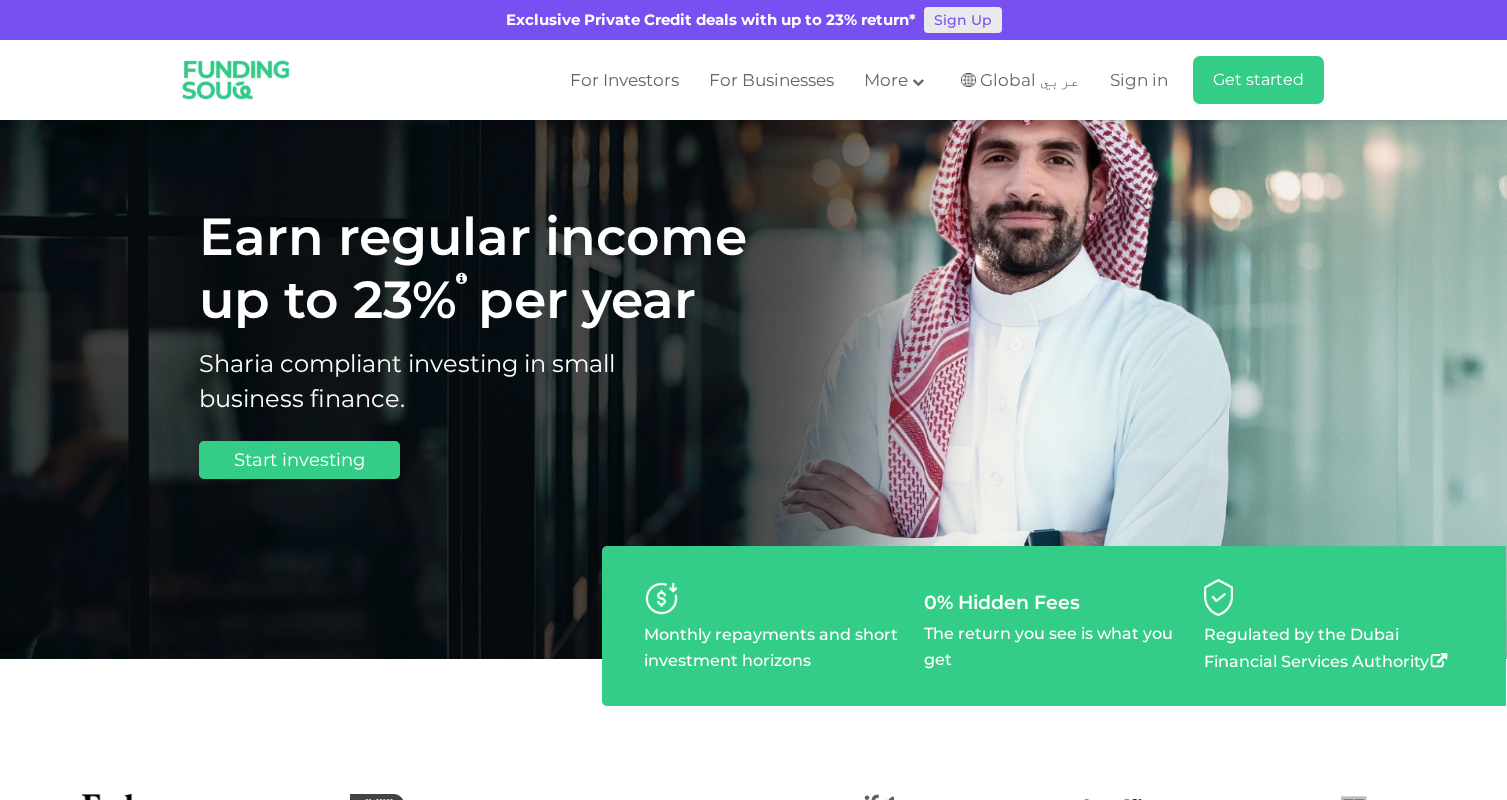 click on "Sign Up" at bounding box center (963, 20) 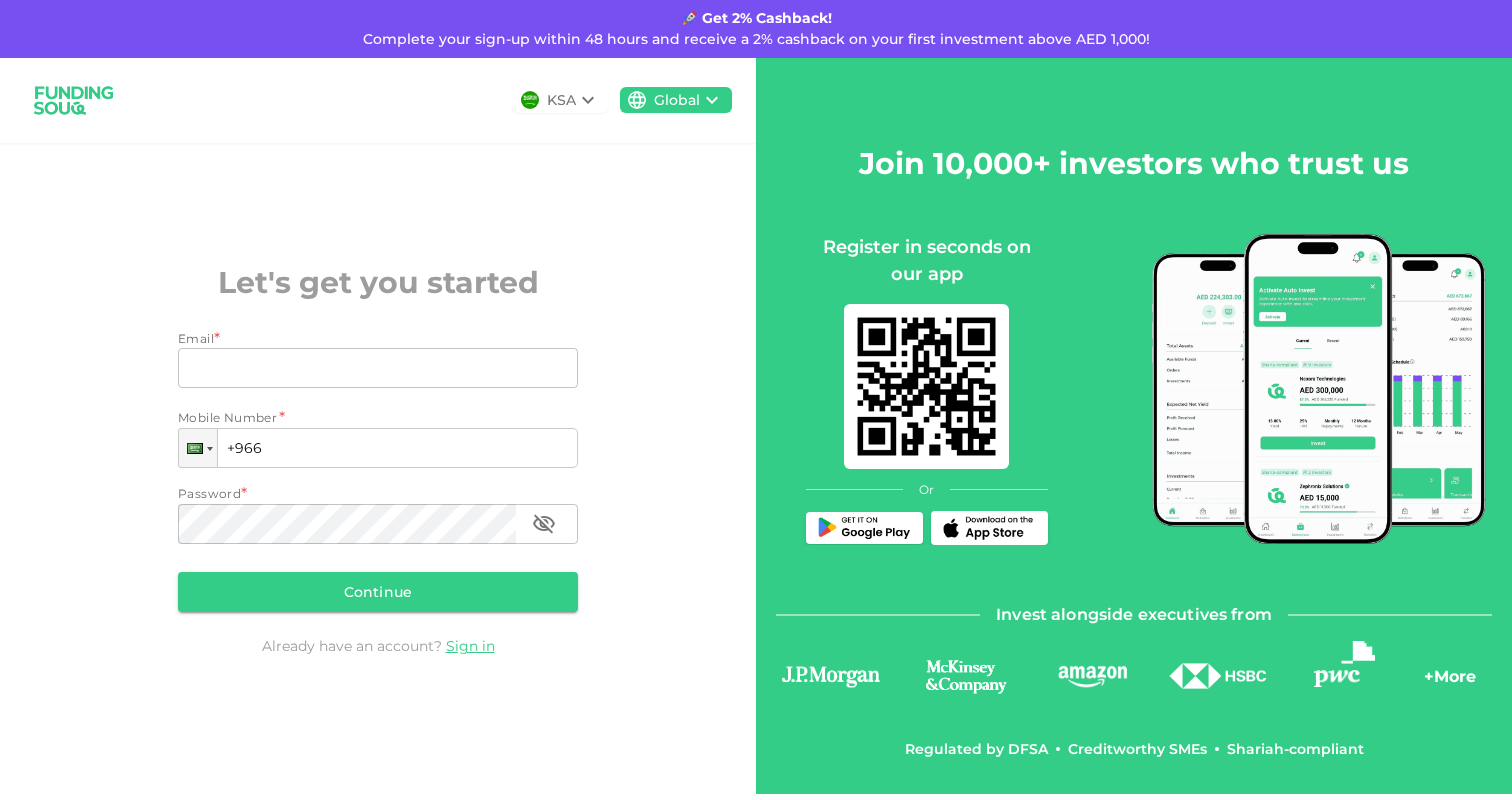 scroll, scrollTop: 0, scrollLeft: 0, axis: both 